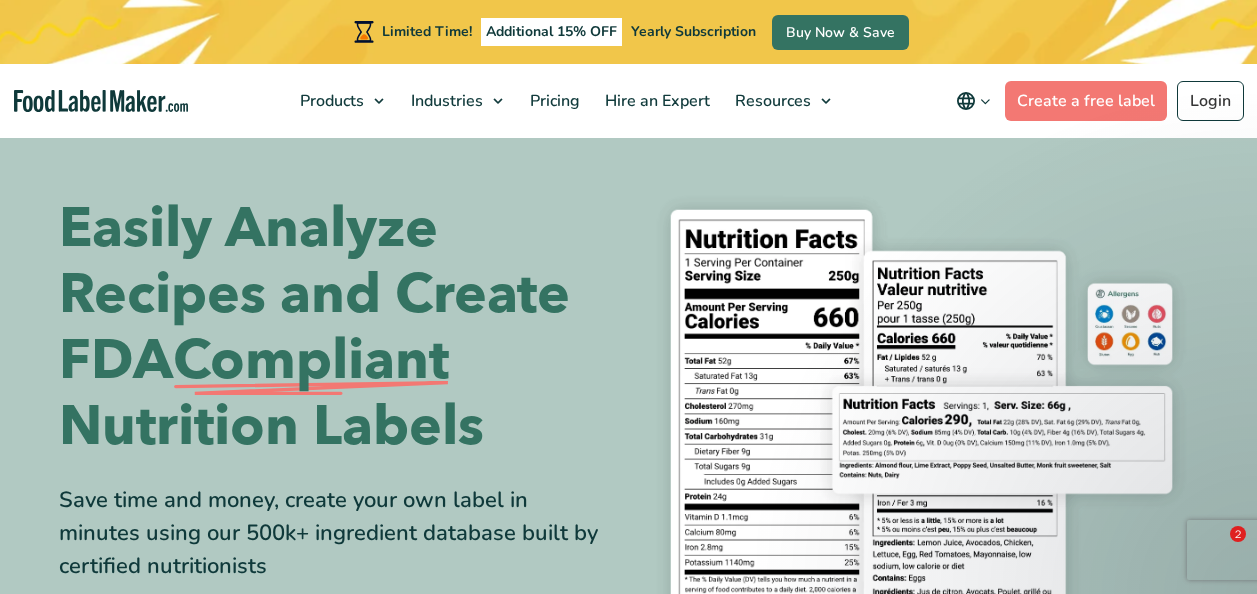 scroll, scrollTop: 0, scrollLeft: 0, axis: both 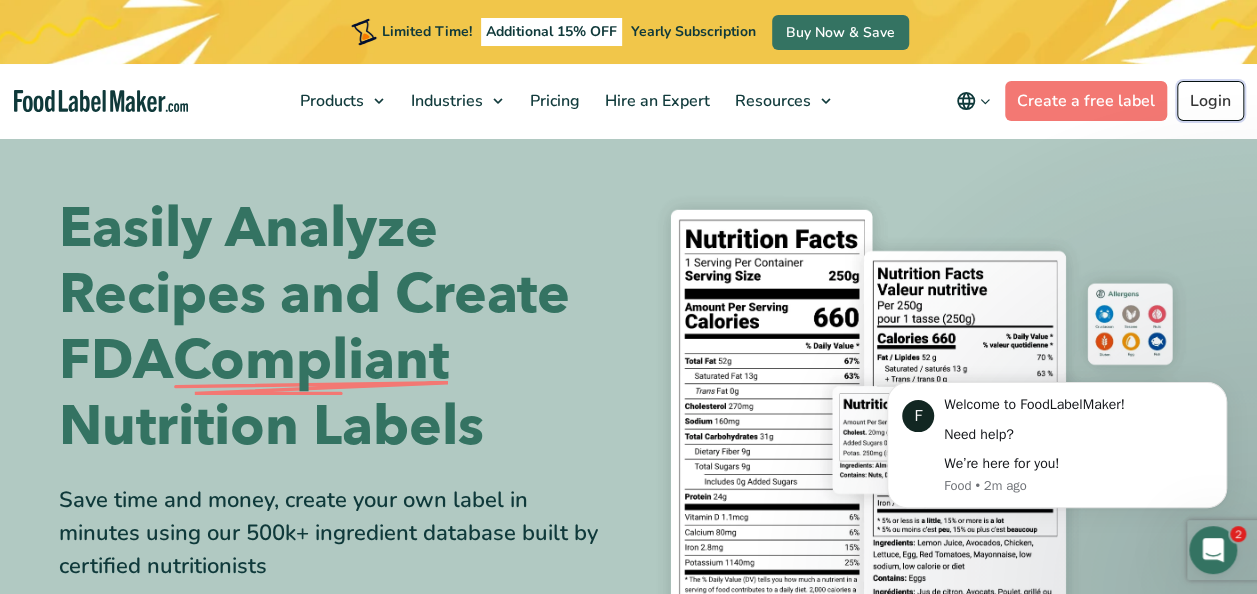 click on "Login" at bounding box center (1210, 101) 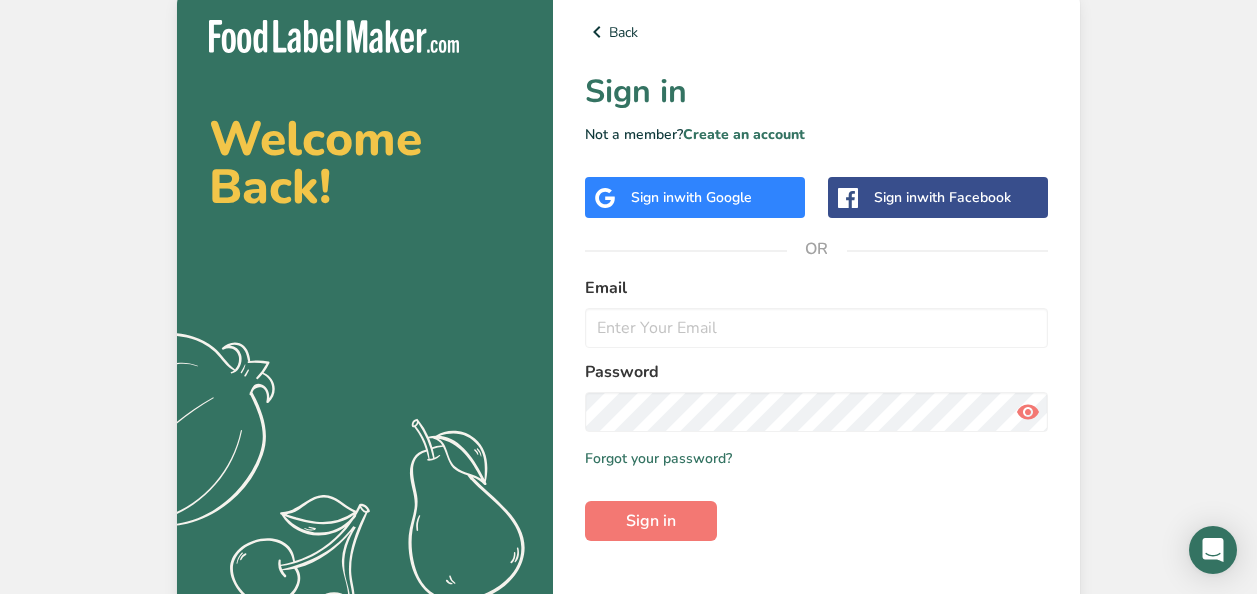 scroll, scrollTop: 0, scrollLeft: 0, axis: both 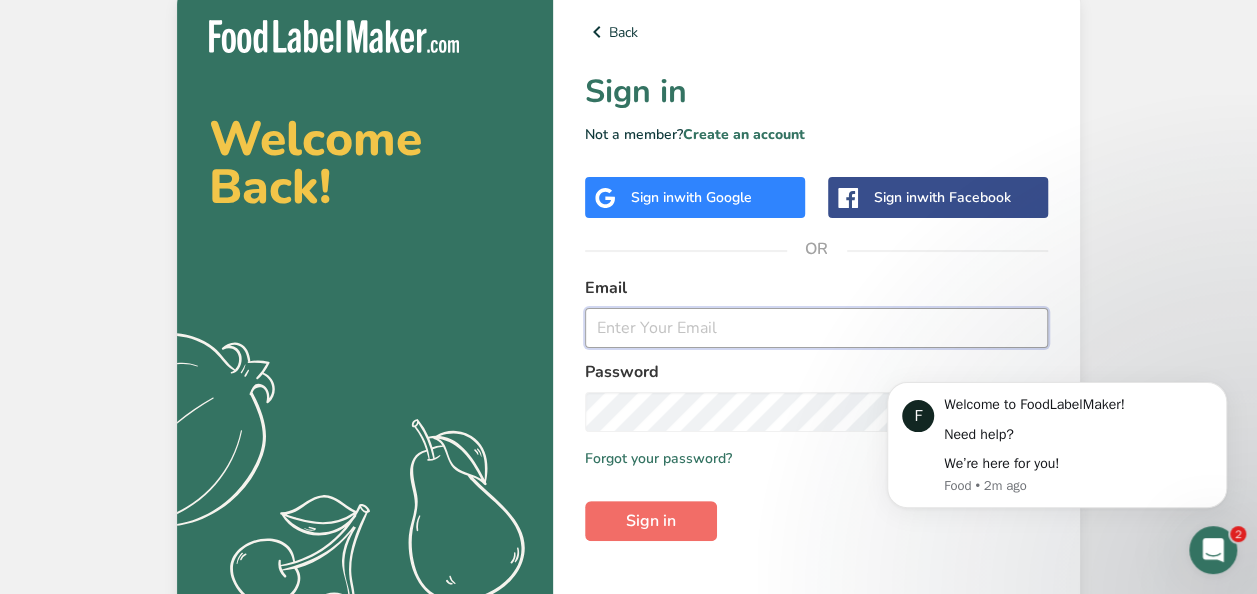 type on "claudia@bostonsalads.com" 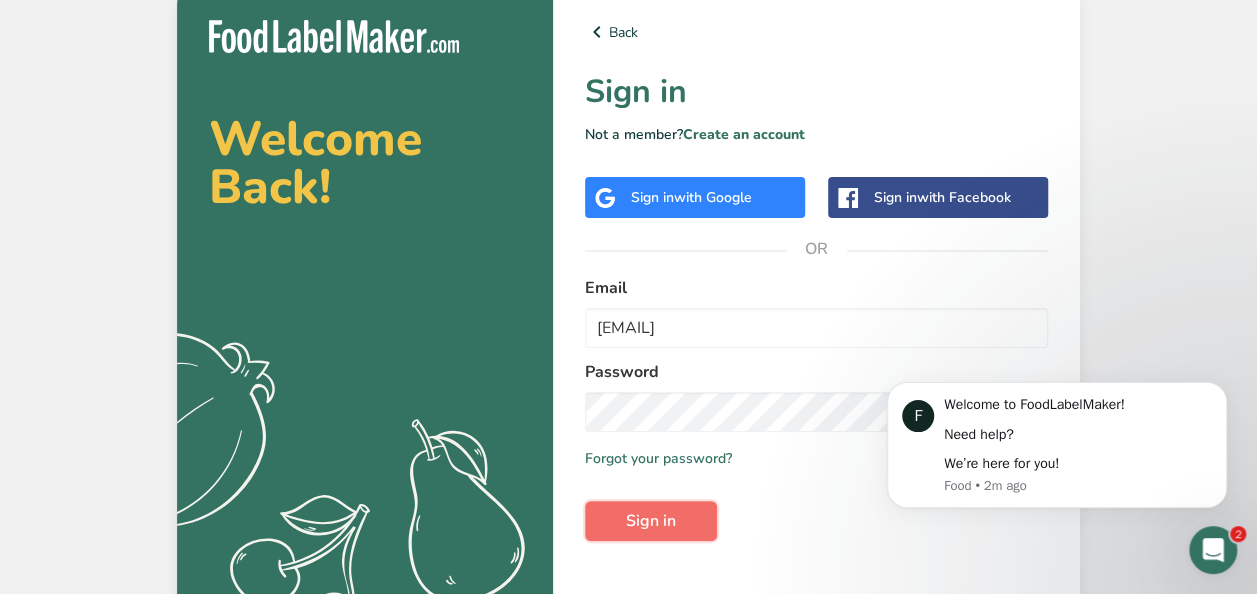 click on "Sign in" at bounding box center [651, 521] 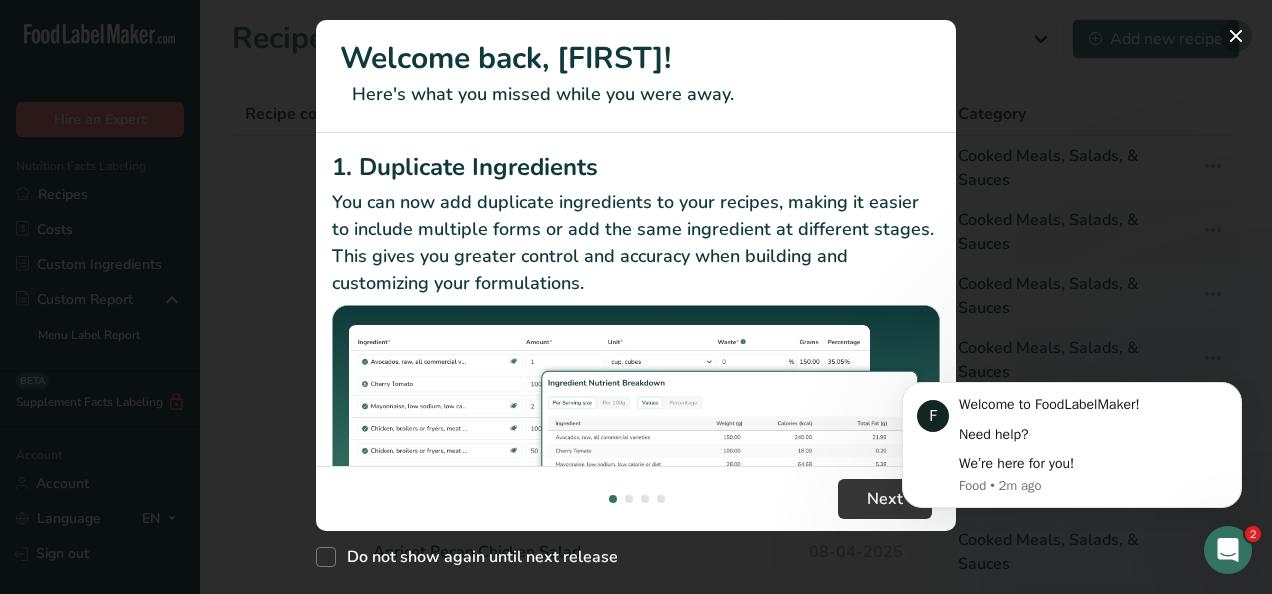 click at bounding box center [1236, 36] 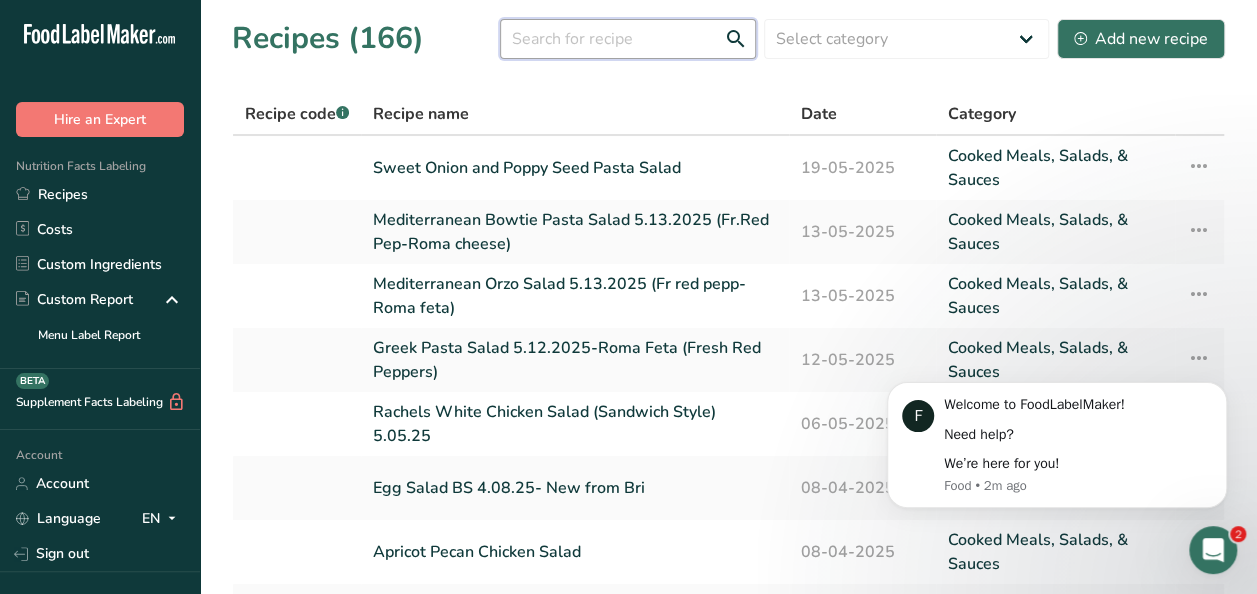 click at bounding box center (628, 39) 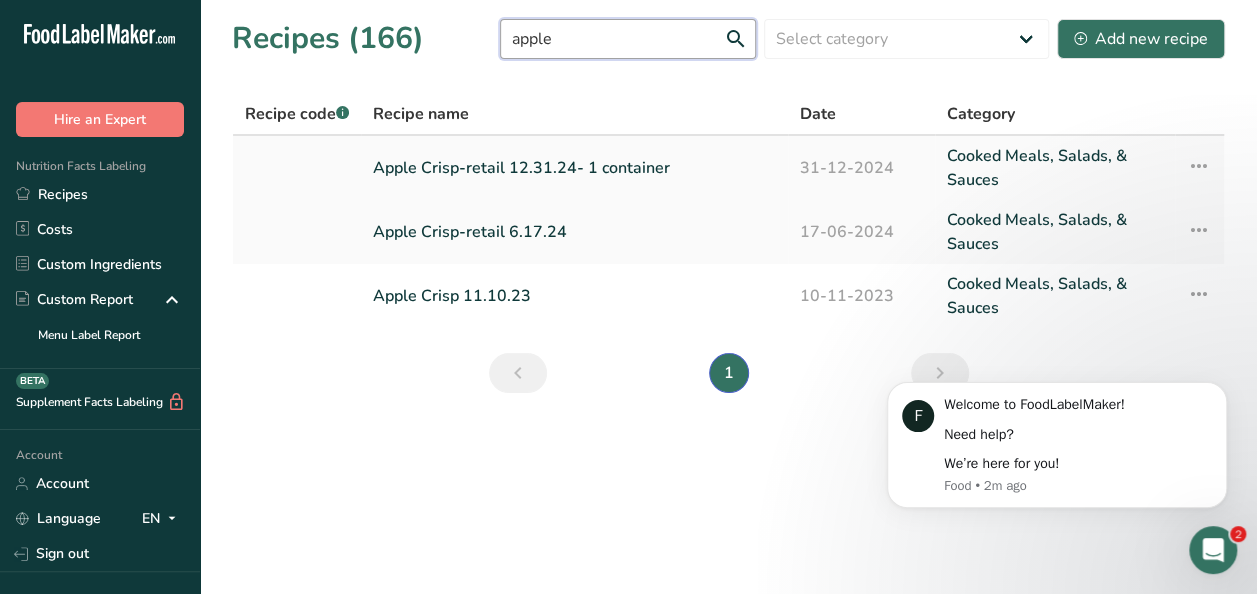 type on "apple" 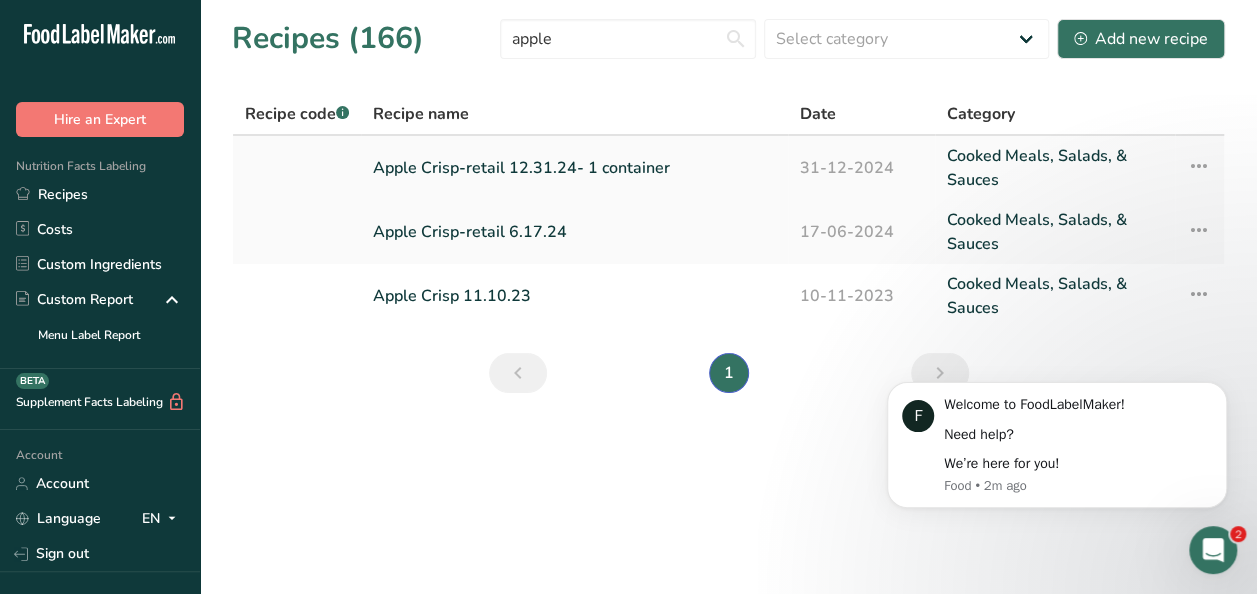 click on "Apple Crisp-retail 12.31.24- 1 container" at bounding box center [574, 168] 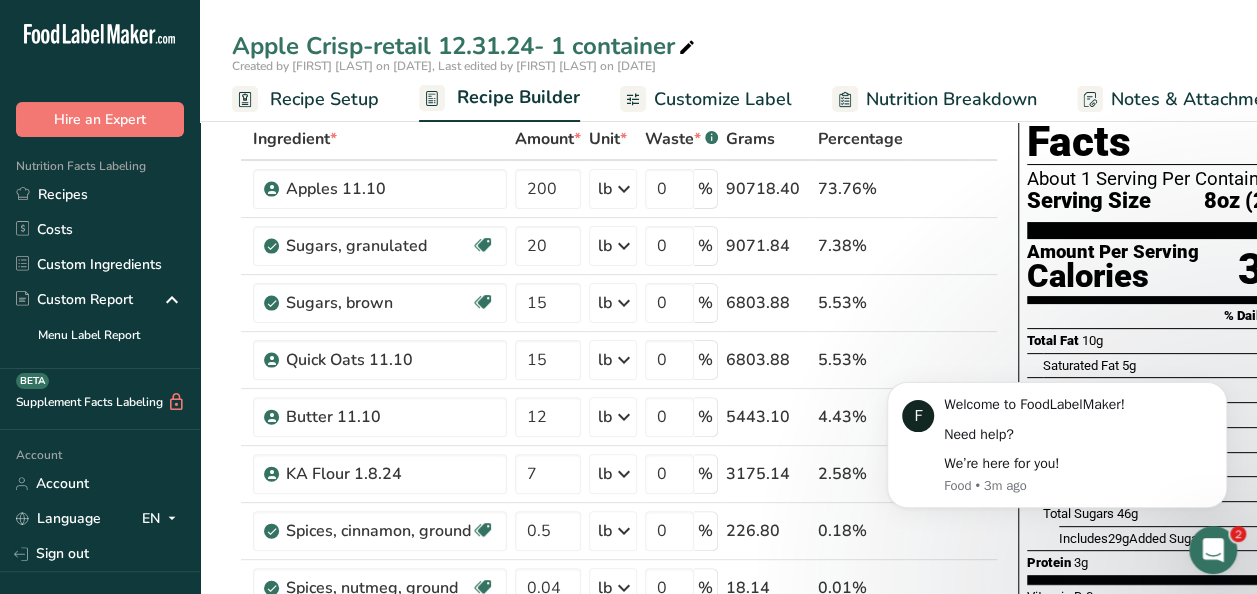 scroll, scrollTop: 0, scrollLeft: 0, axis: both 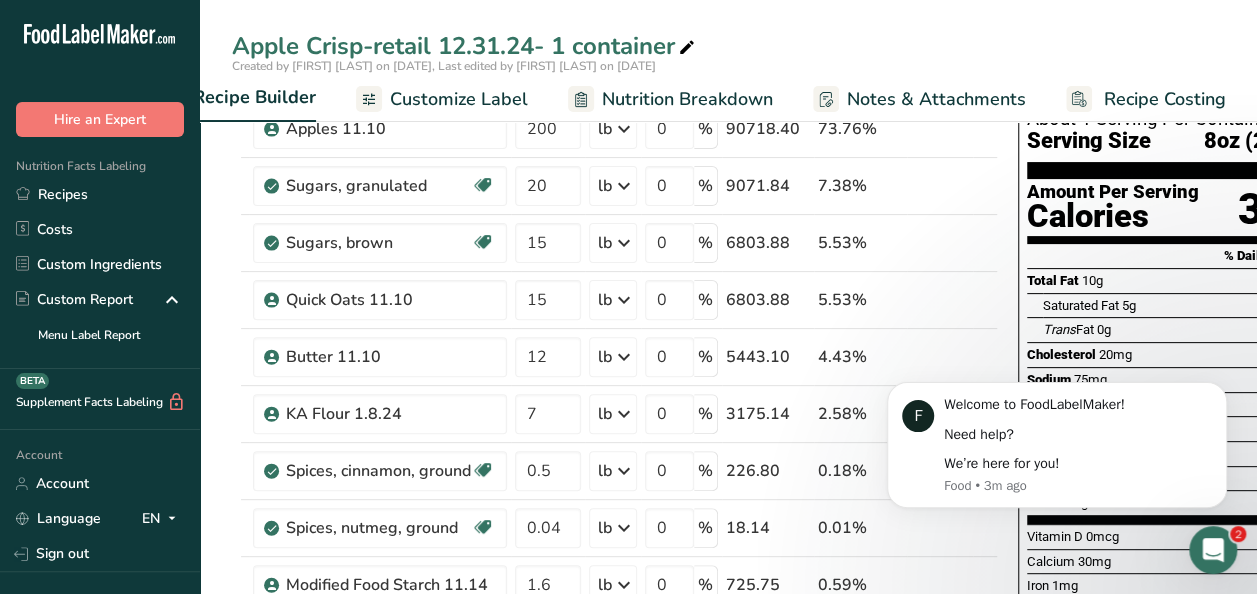 click on "Total Fat
10g
12%" at bounding box center [1170, 280] 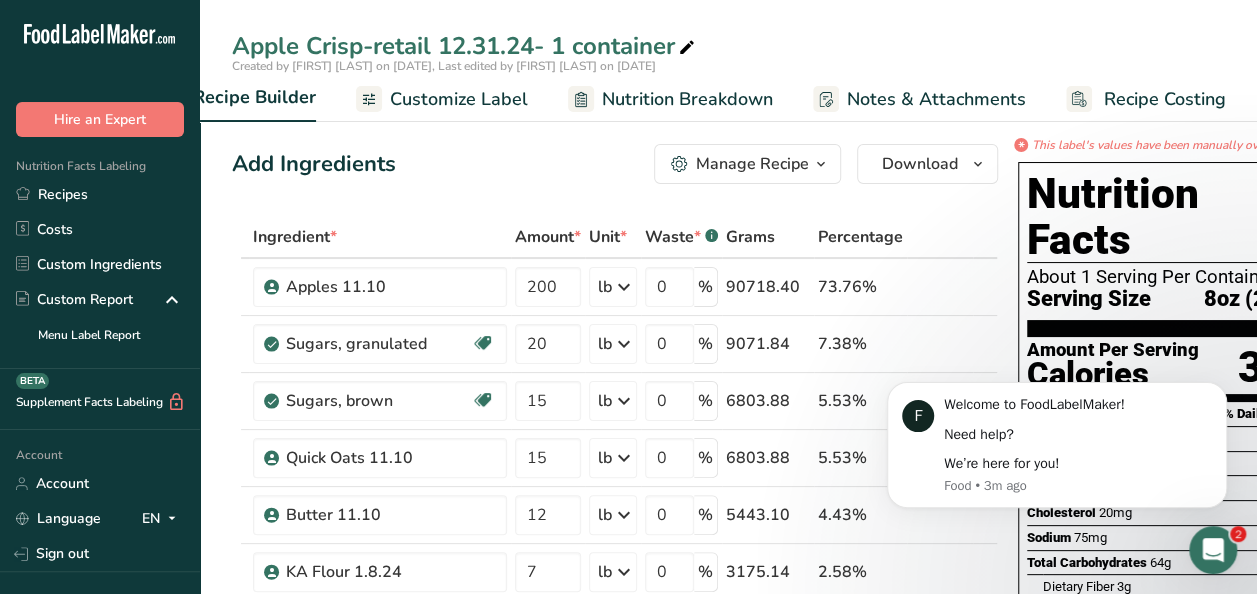 scroll, scrollTop: 0, scrollLeft: 0, axis: both 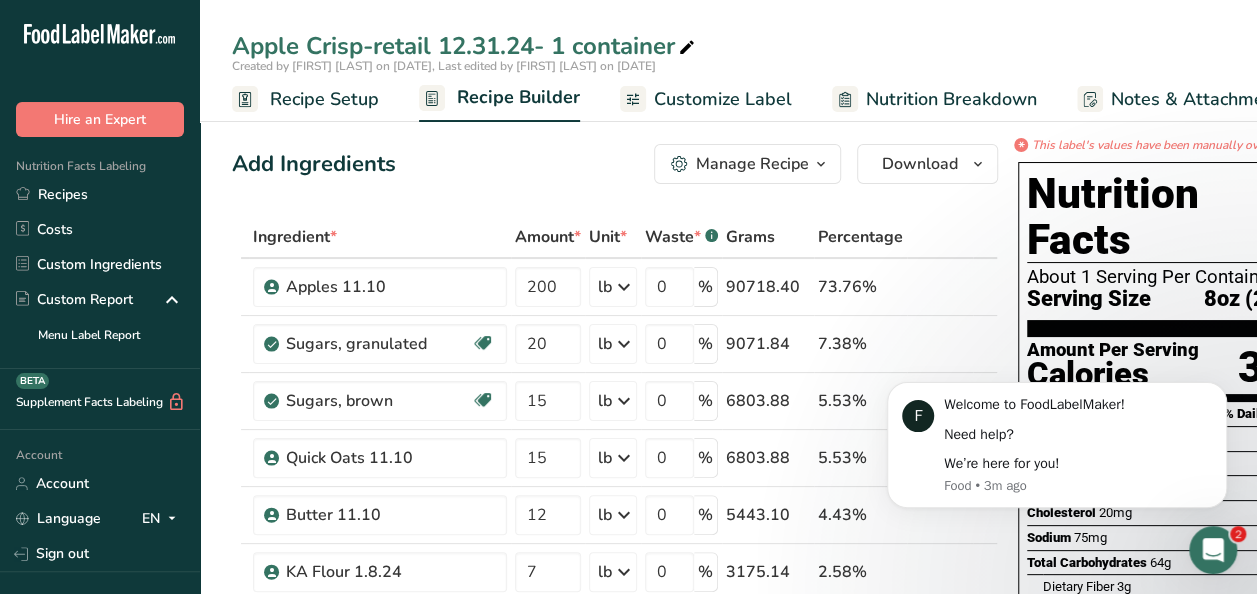 click on "Customize Label" at bounding box center (723, 99) 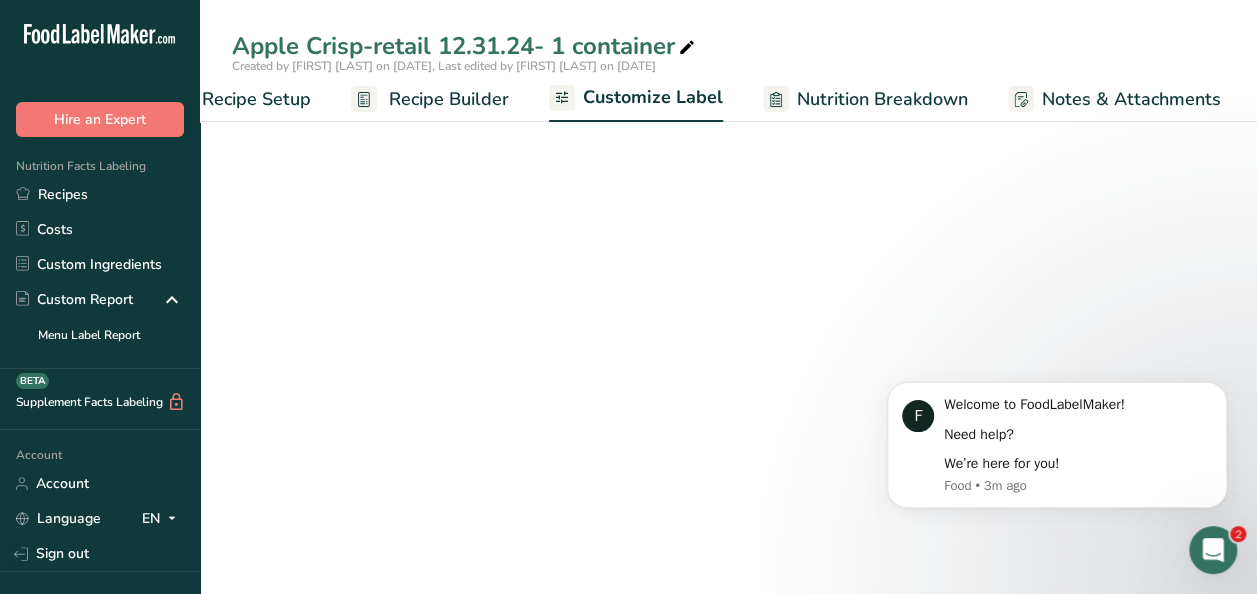 scroll, scrollTop: 0, scrollLeft: 264, axis: horizontal 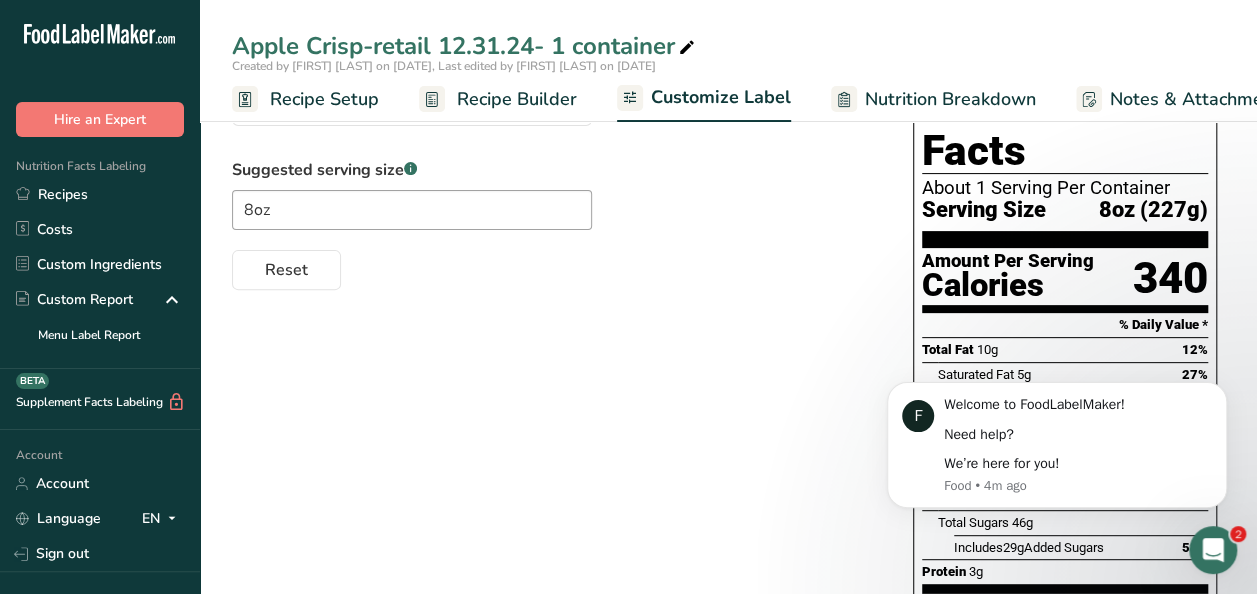 click on "Recipe Setup" at bounding box center (324, 99) 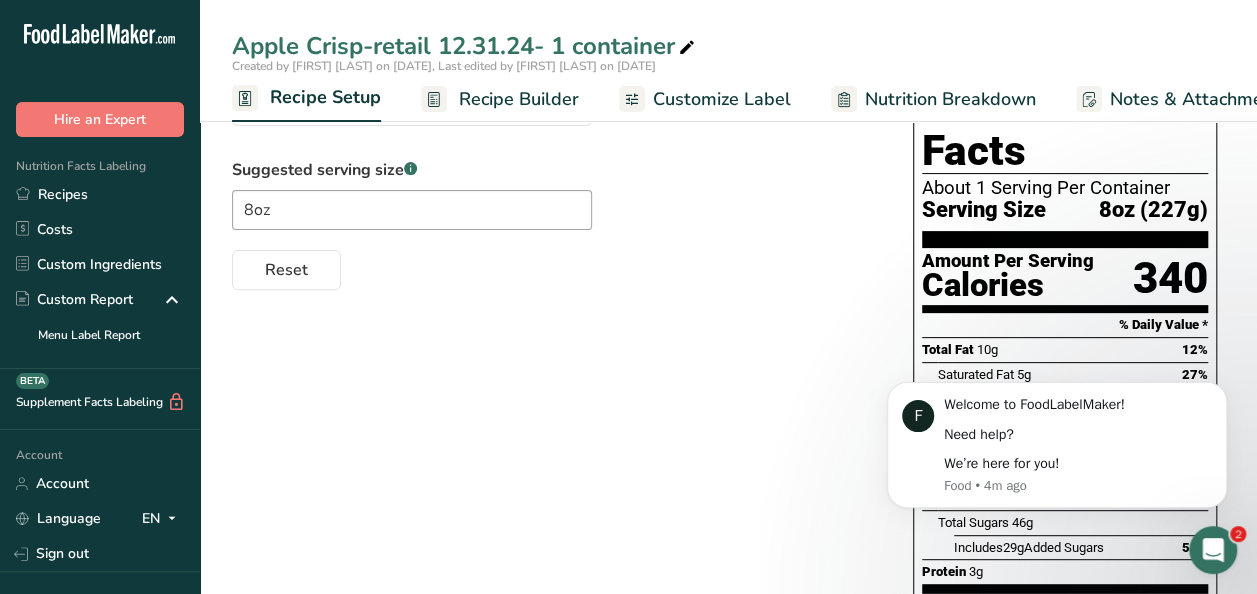 scroll, scrollTop: 0, scrollLeft: 7, axis: horizontal 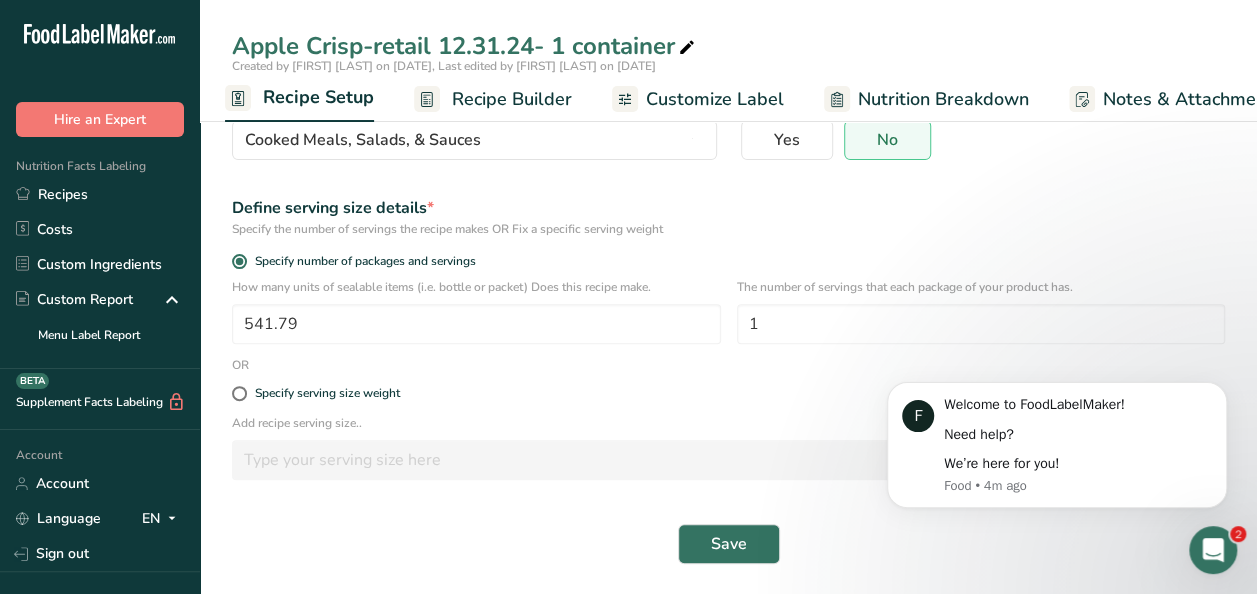 click on "Recipe Builder" at bounding box center [512, 99] 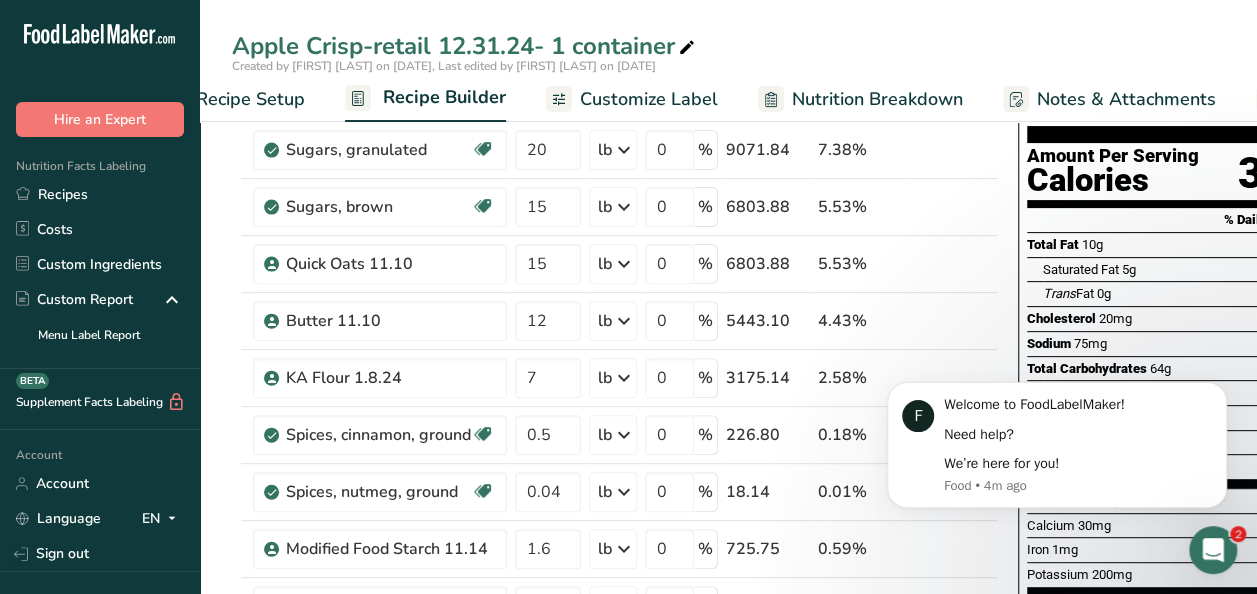 scroll, scrollTop: 0, scrollLeft: 193, axis: horizontal 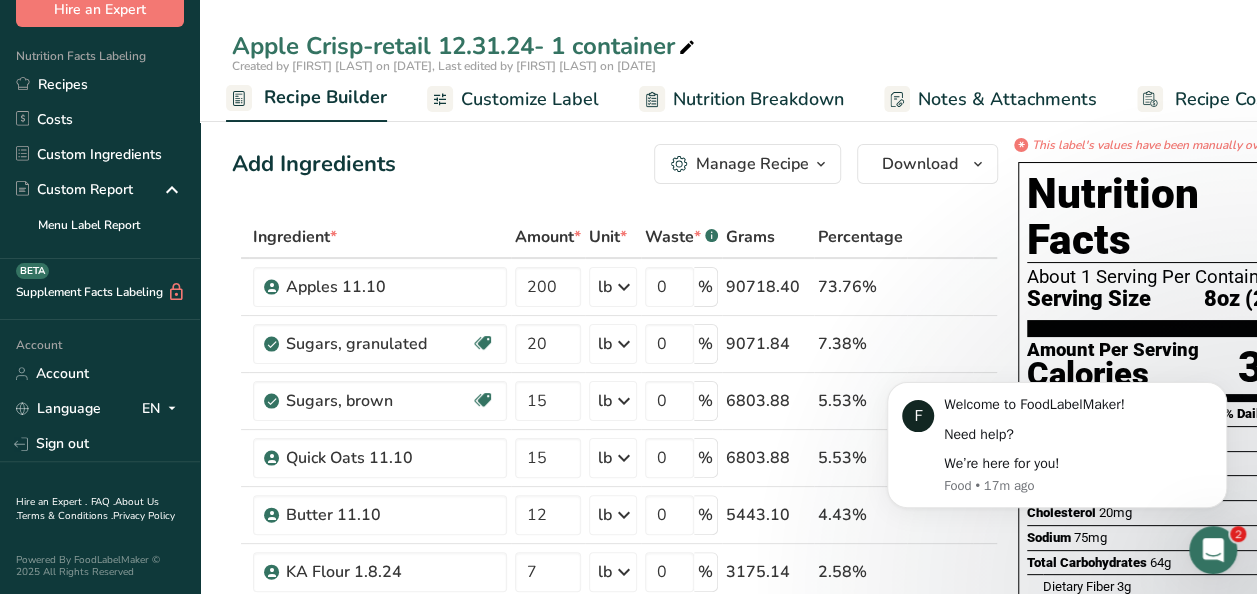 click at bounding box center (821, 164) 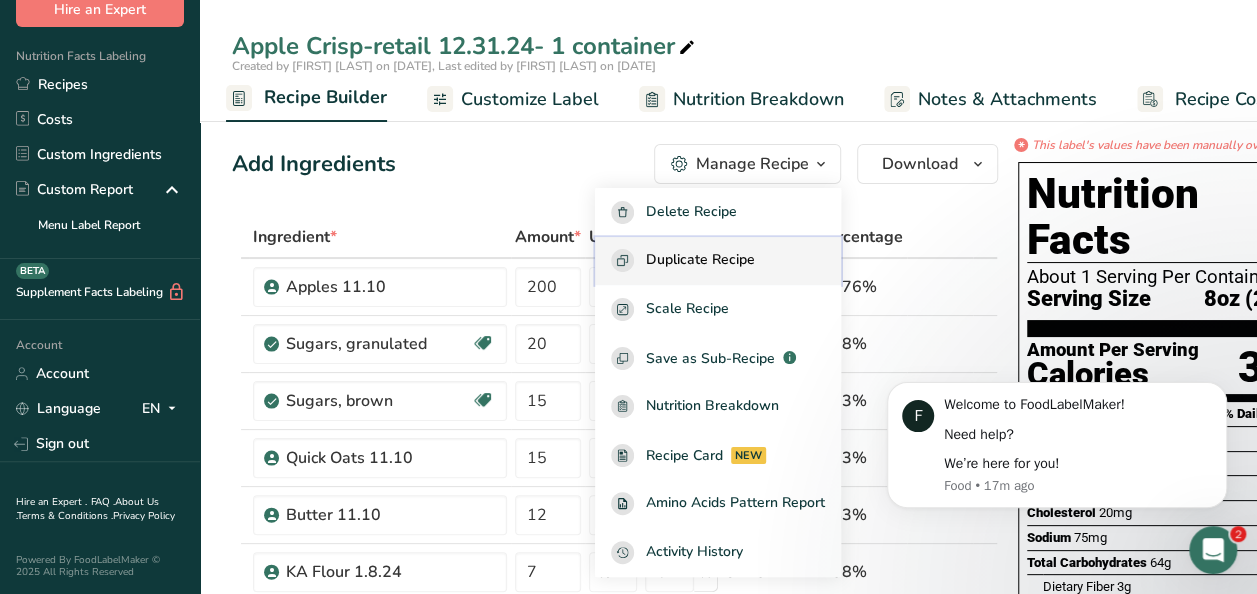 click on "Duplicate Recipe" at bounding box center [718, 261] 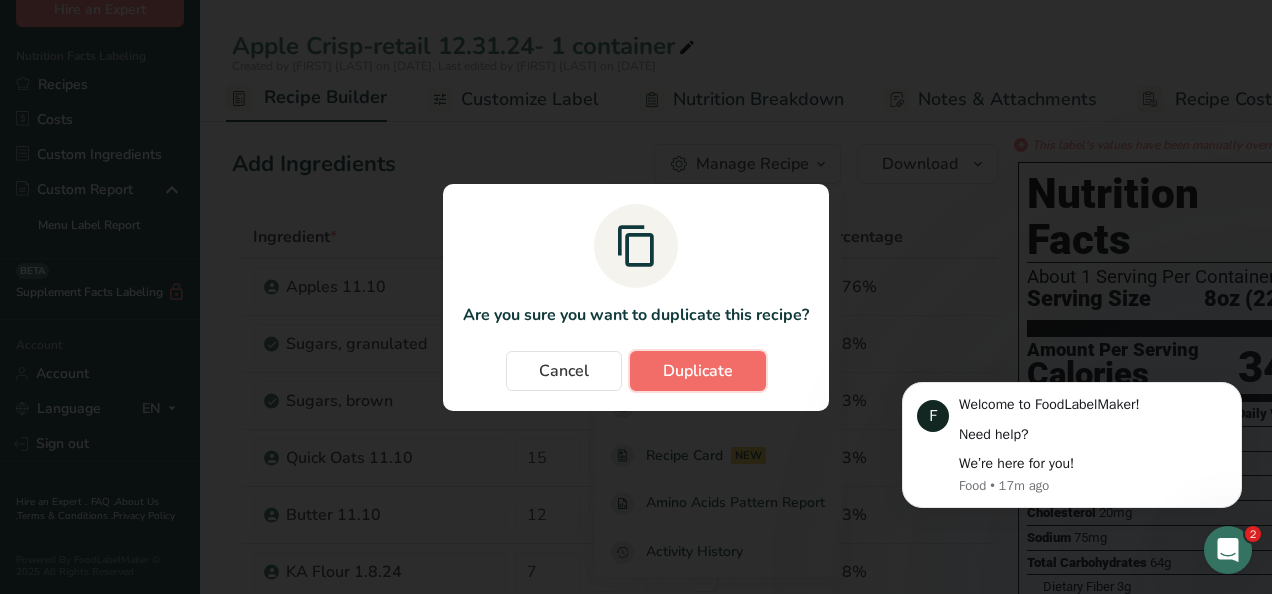 click on "Duplicate" at bounding box center (698, 371) 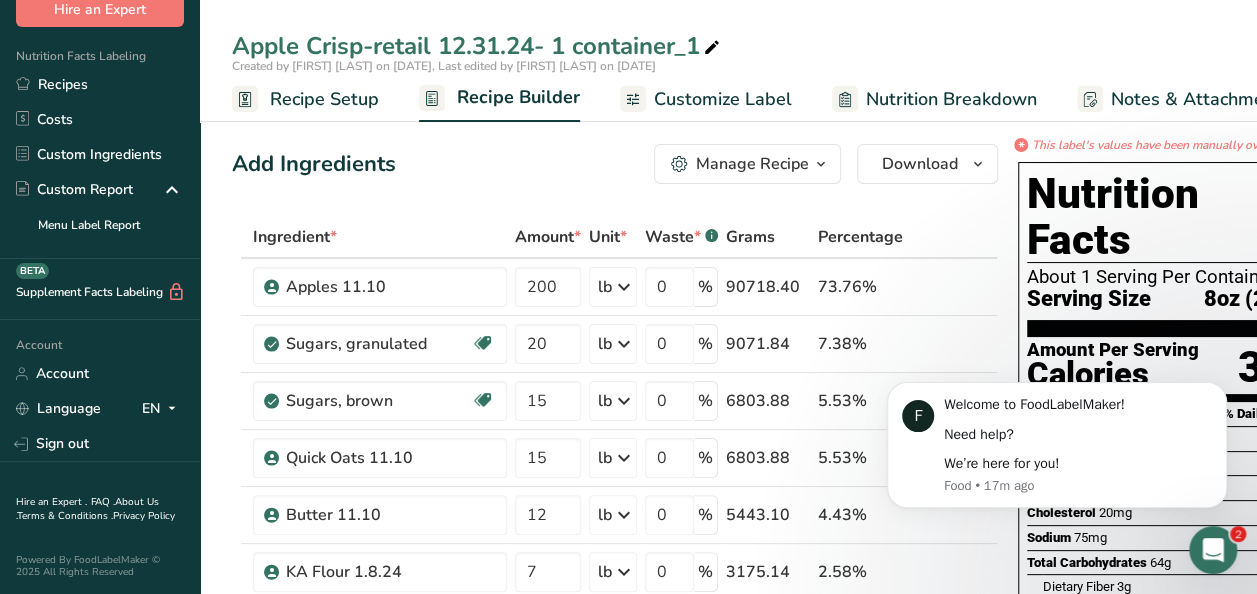 click on "Apple Crisp-retail 12.31.24- 1 container_1" at bounding box center [478, 46] 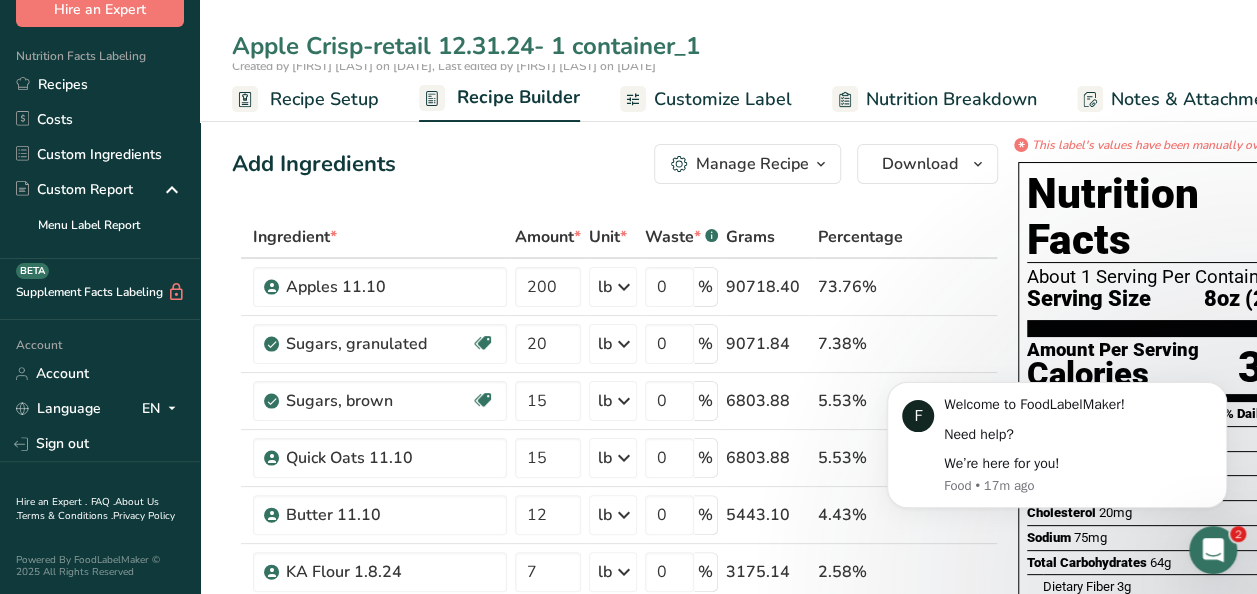click on "Apple Crisp-retail 12.31.24- 1 container_1" at bounding box center [728, 46] 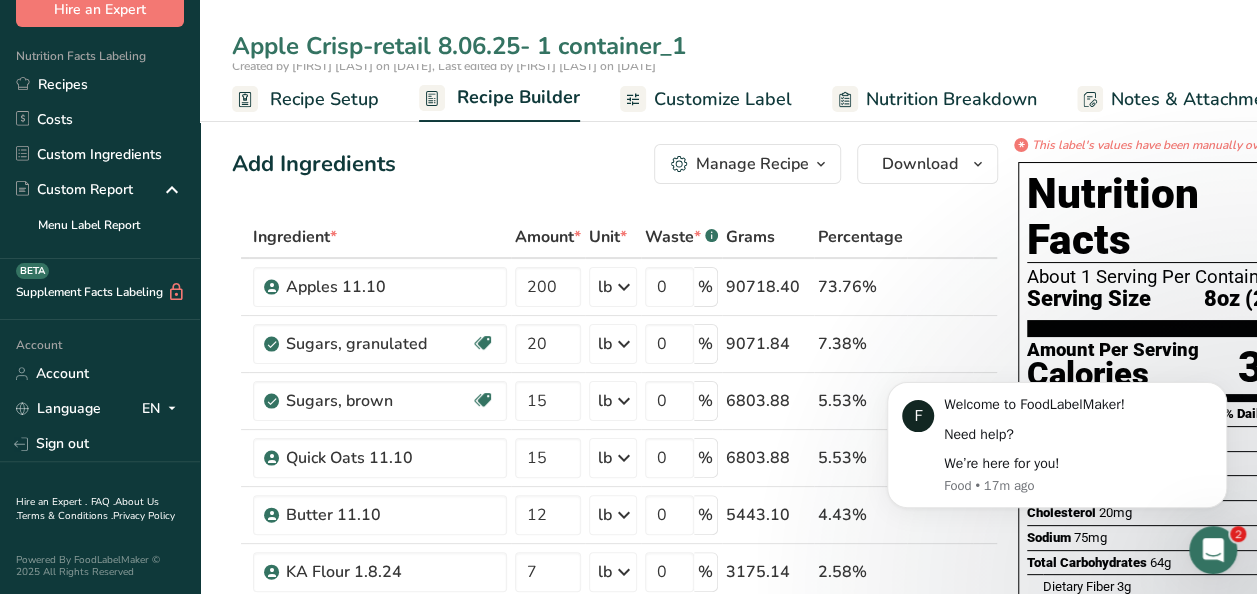 click on "Apple Crisp-retail 8.06.25- 1 container_1" at bounding box center (728, 46) 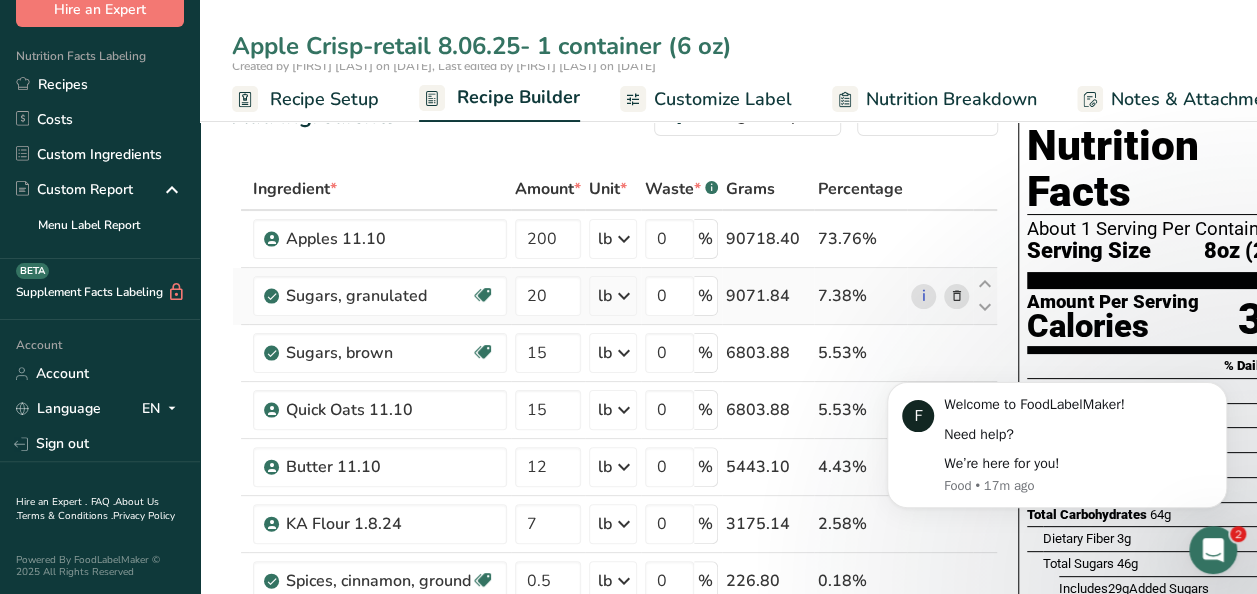 scroll, scrollTop: 0, scrollLeft: 0, axis: both 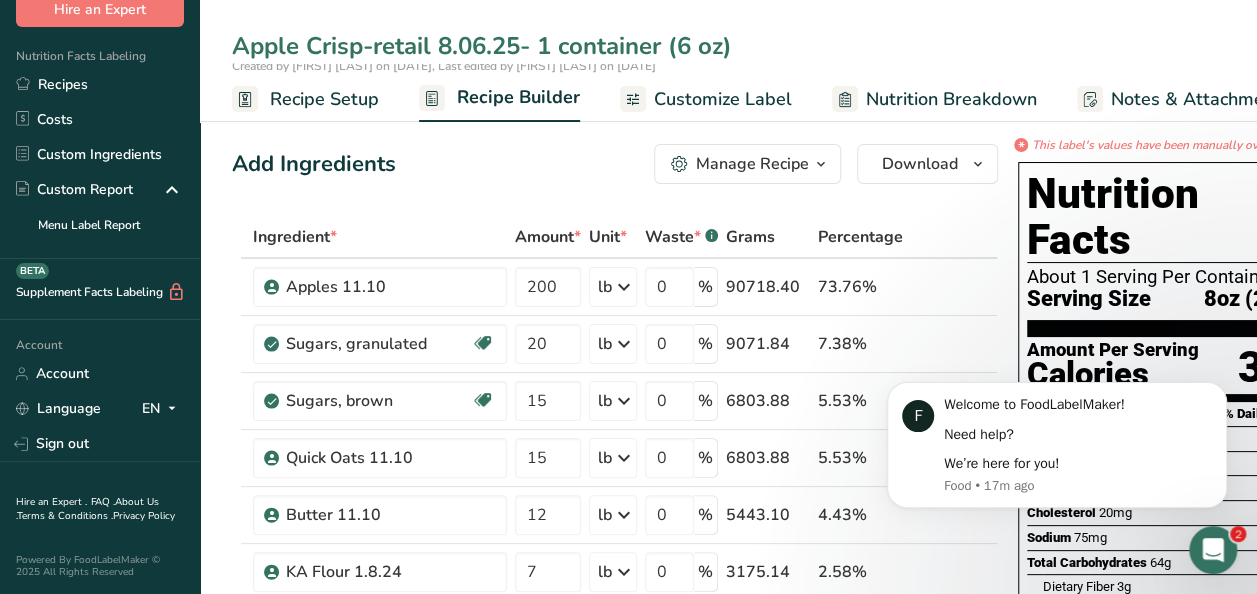 type on "Apple Crisp-retail 8.06.25- 1 container (6 oz)" 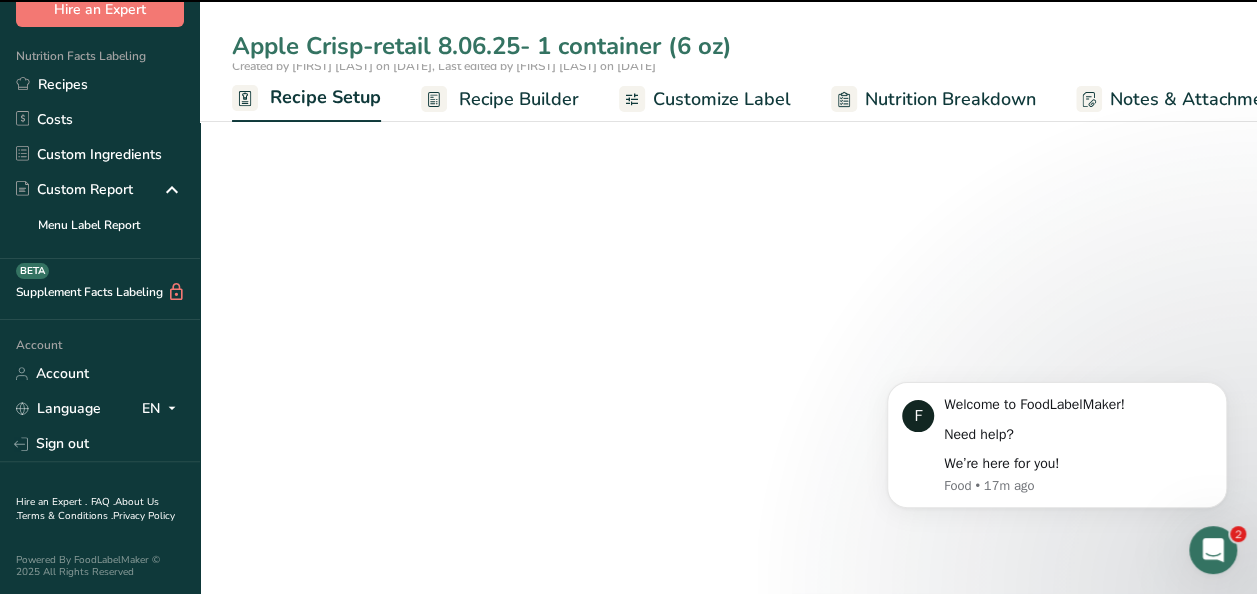 scroll, scrollTop: 0, scrollLeft: 7, axis: horizontal 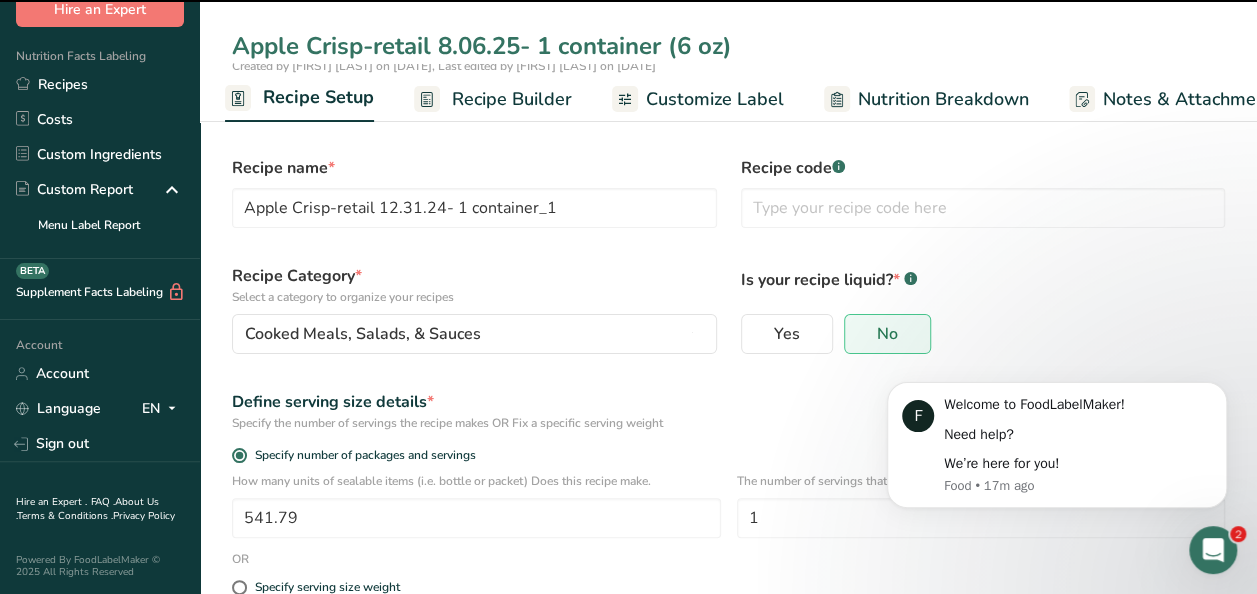 type on "Apple Crisp-retail 8.06.25- 1 container (6 oz)" 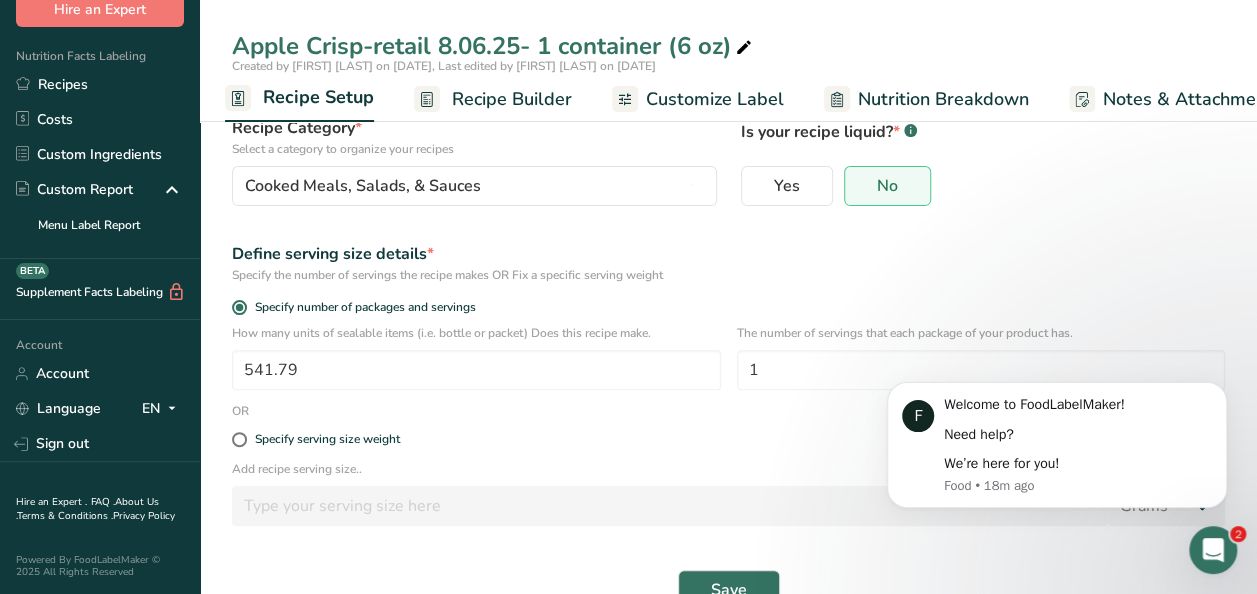 scroll, scrollTop: 0, scrollLeft: 0, axis: both 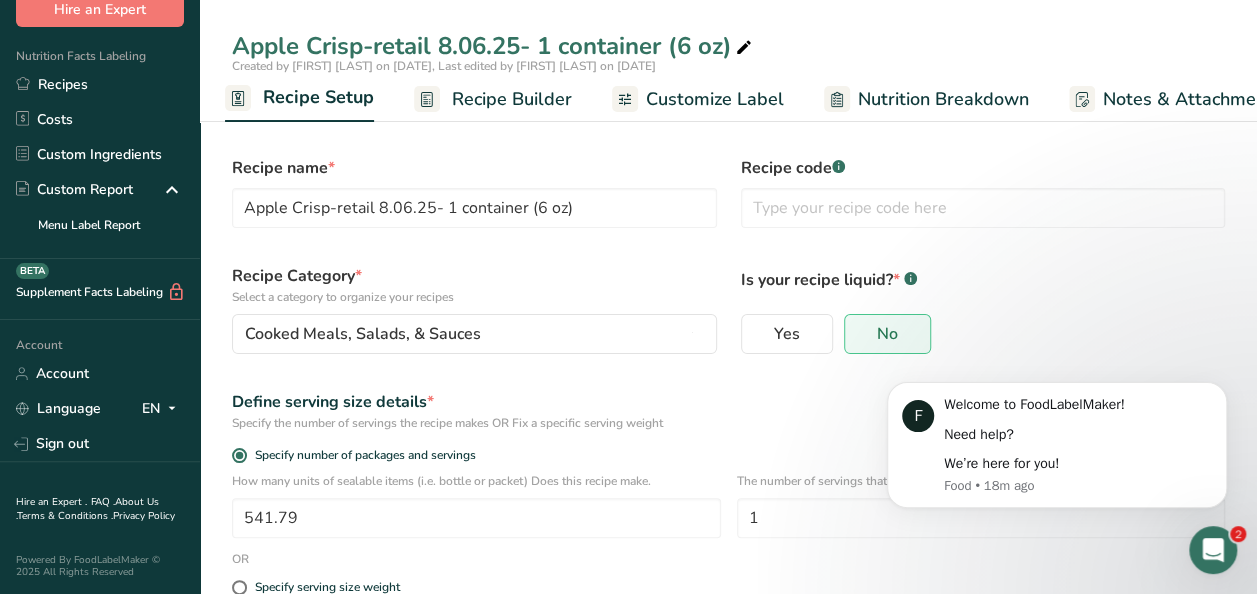 click on "Recipe Builder" at bounding box center [512, 99] 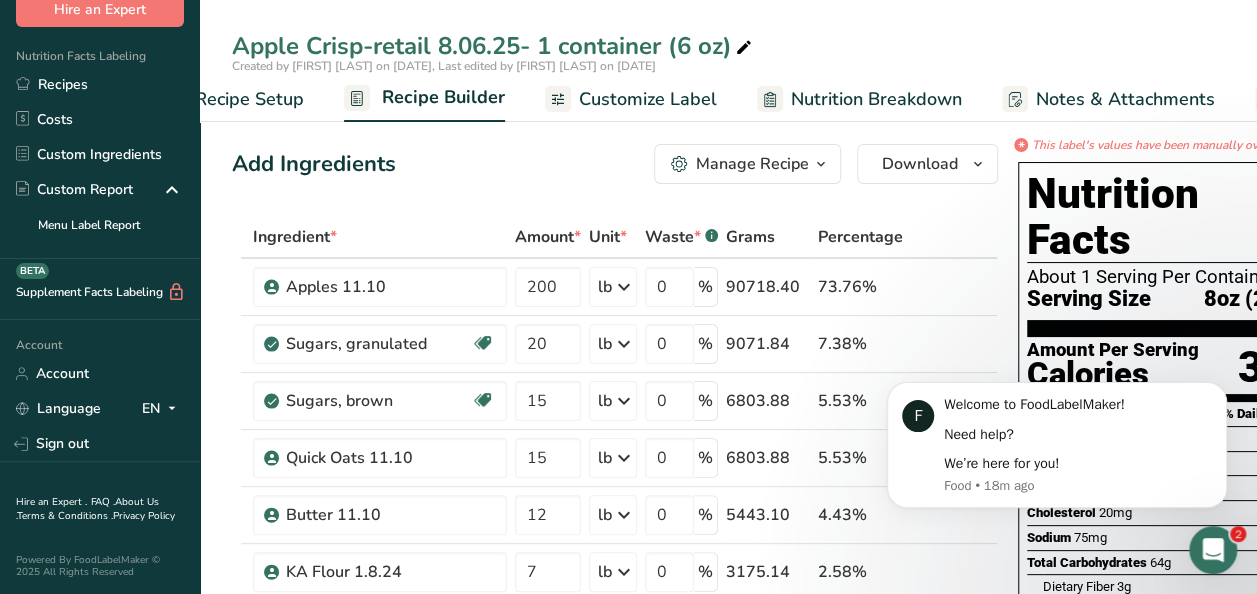 scroll, scrollTop: 0, scrollLeft: 193, axis: horizontal 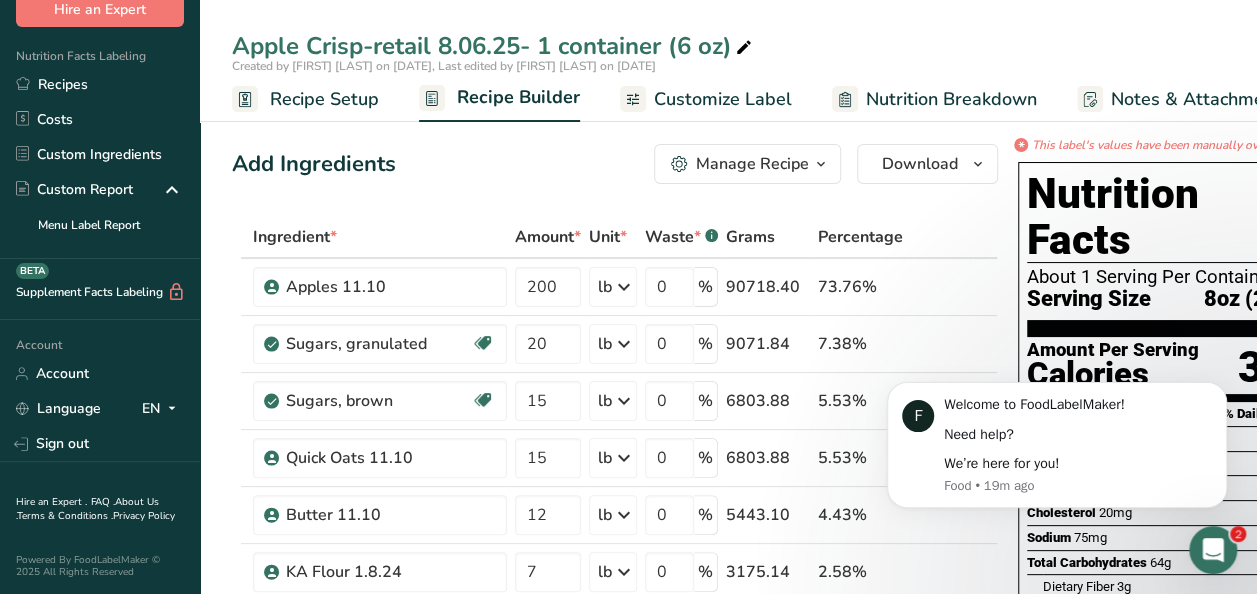click on "Recipe Setup" at bounding box center [324, 99] 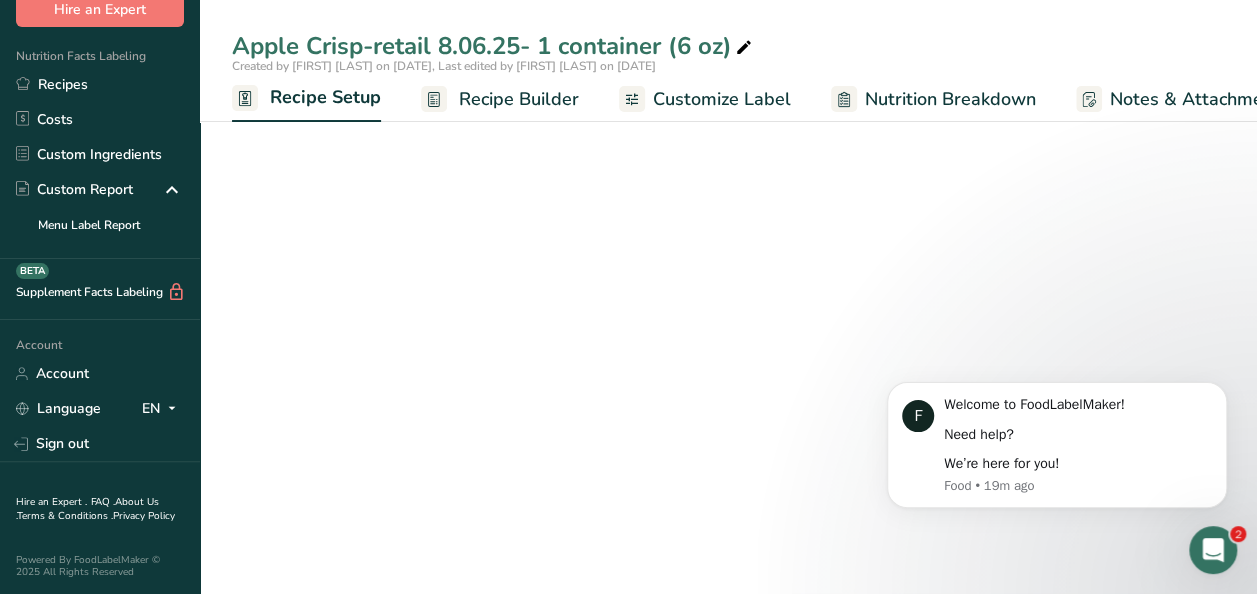 scroll, scrollTop: 0, scrollLeft: 7, axis: horizontal 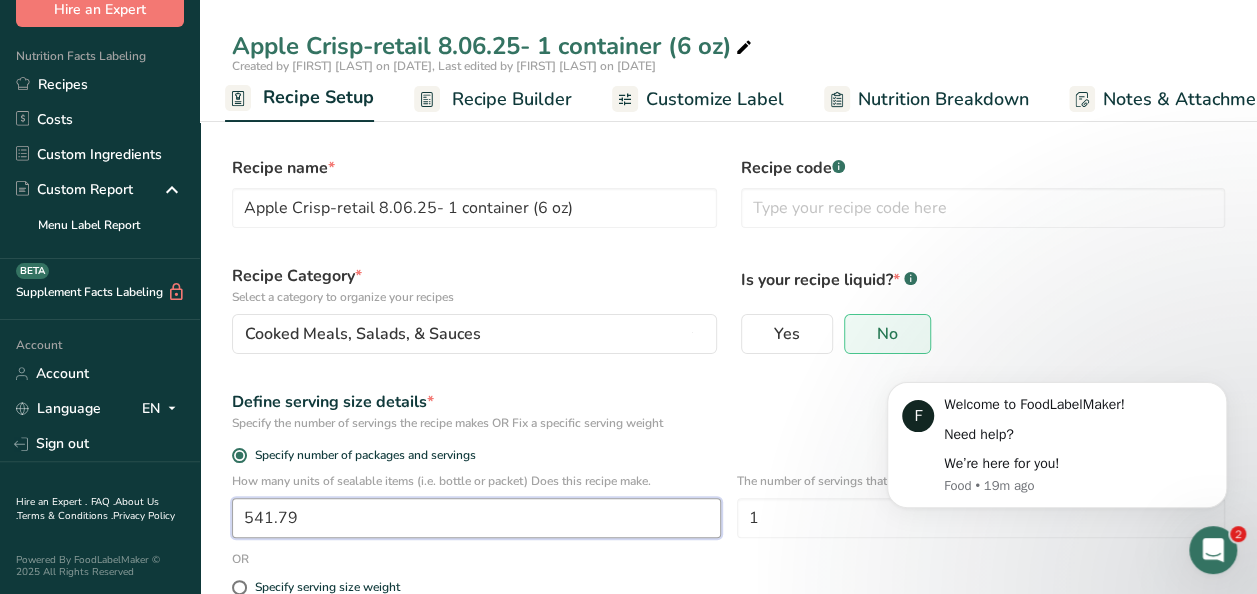 click on "541.79" at bounding box center [476, 518] 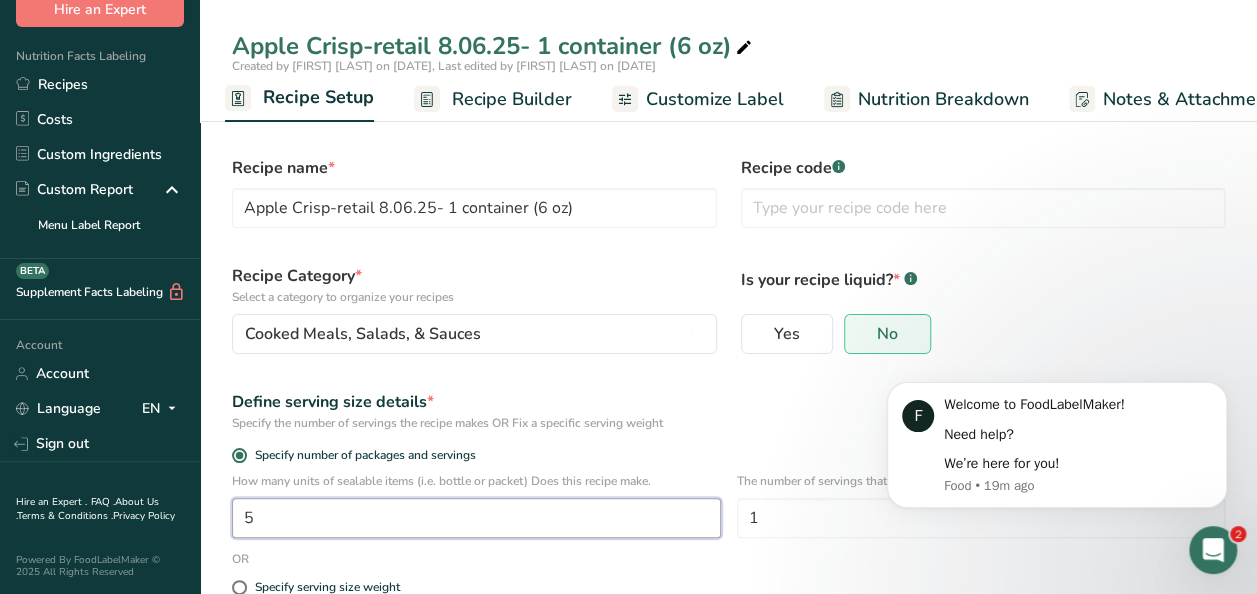 type on "1" 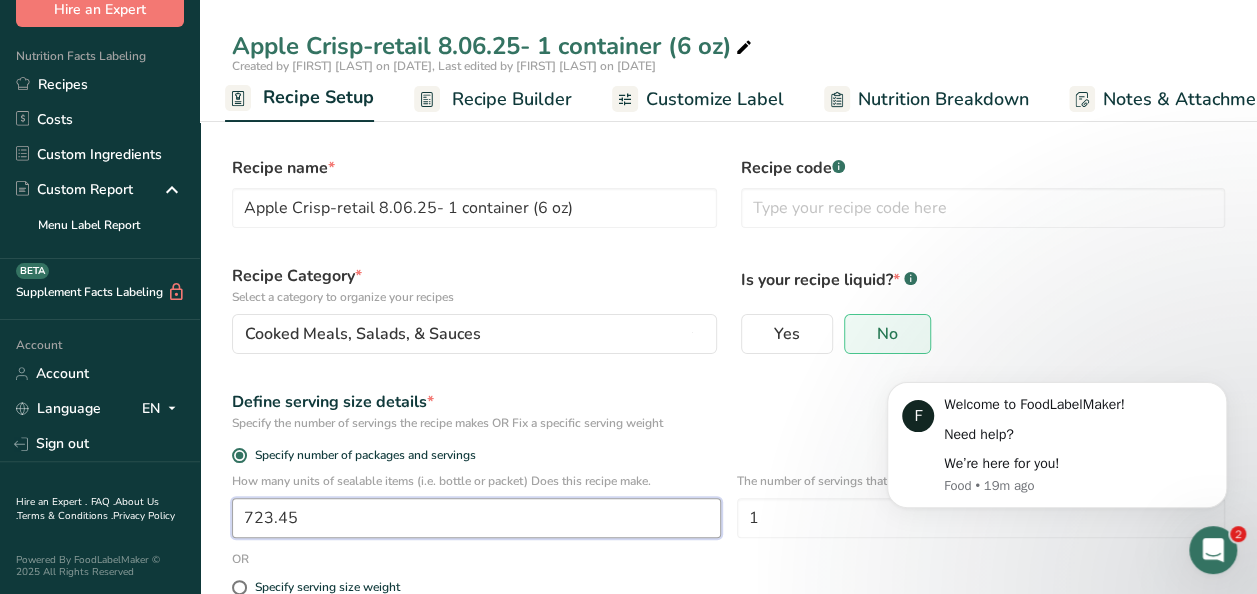 scroll, scrollTop: 196, scrollLeft: 0, axis: vertical 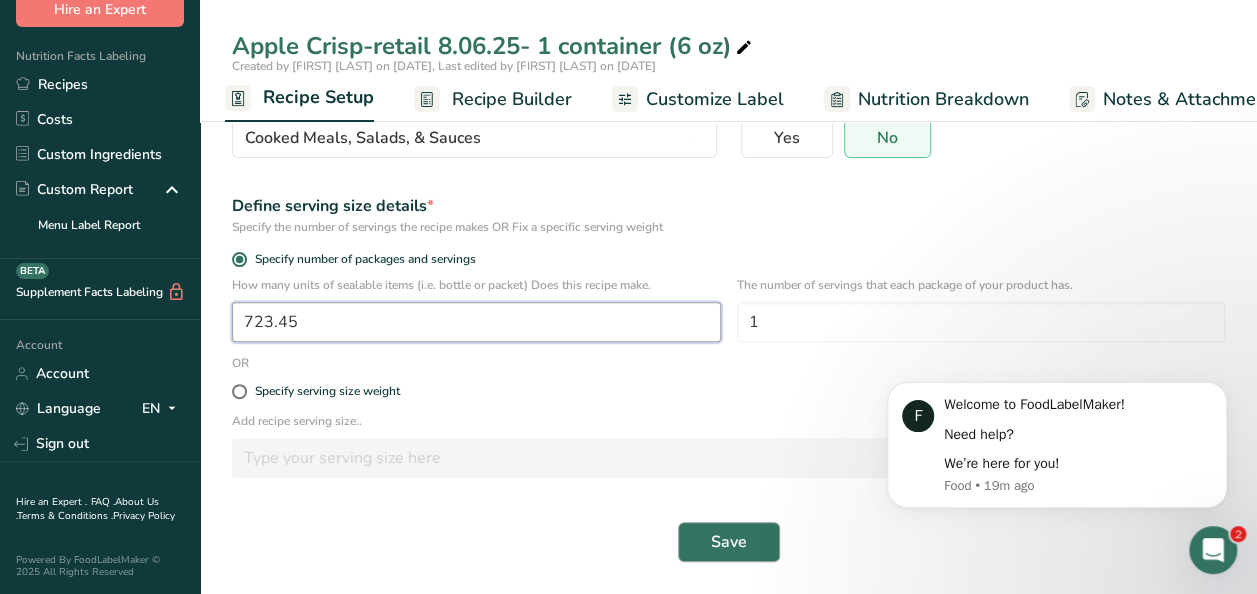 type on "723.45" 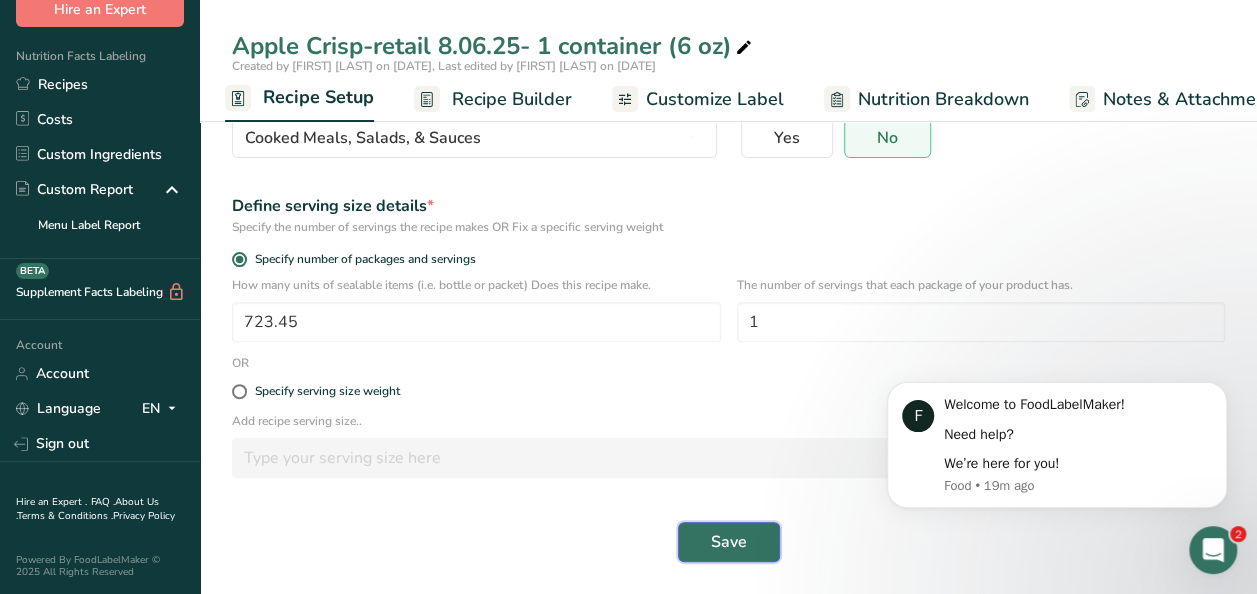 click on "Save" at bounding box center [729, 542] 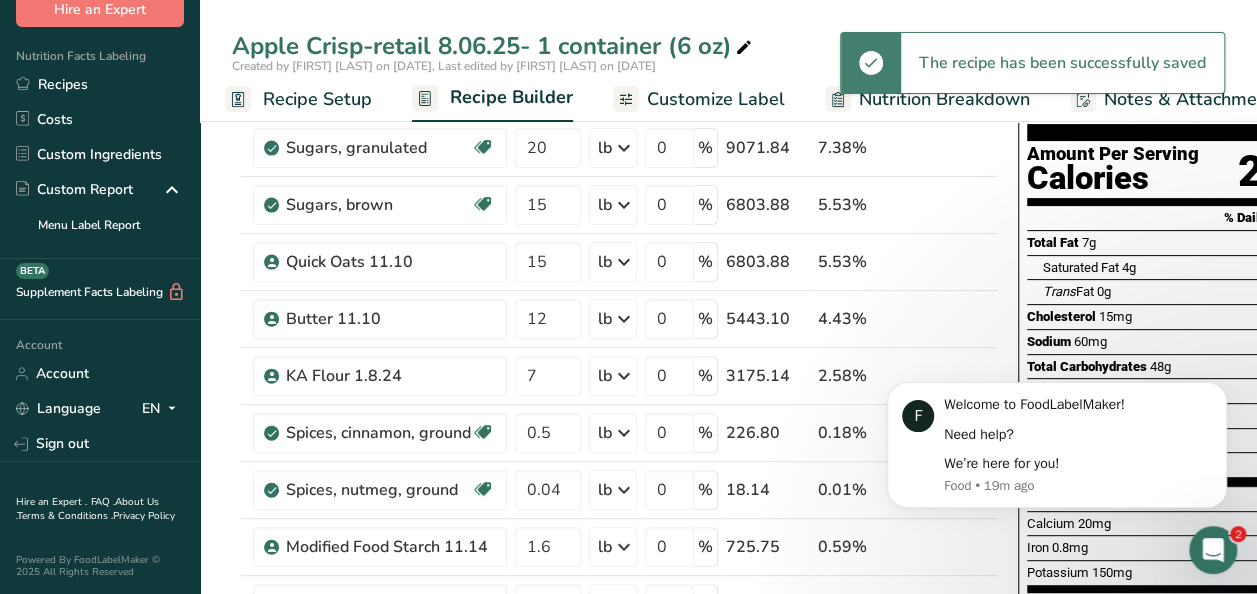 scroll, scrollTop: 0, scrollLeft: 0, axis: both 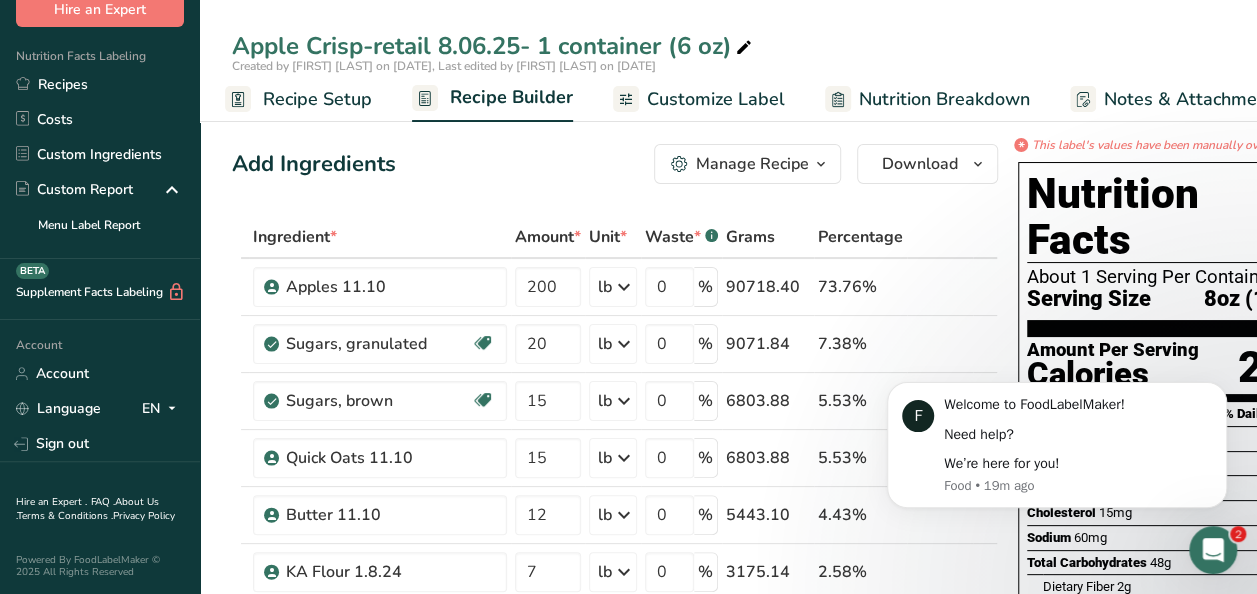 click on "Calories" at bounding box center [1113, 374] 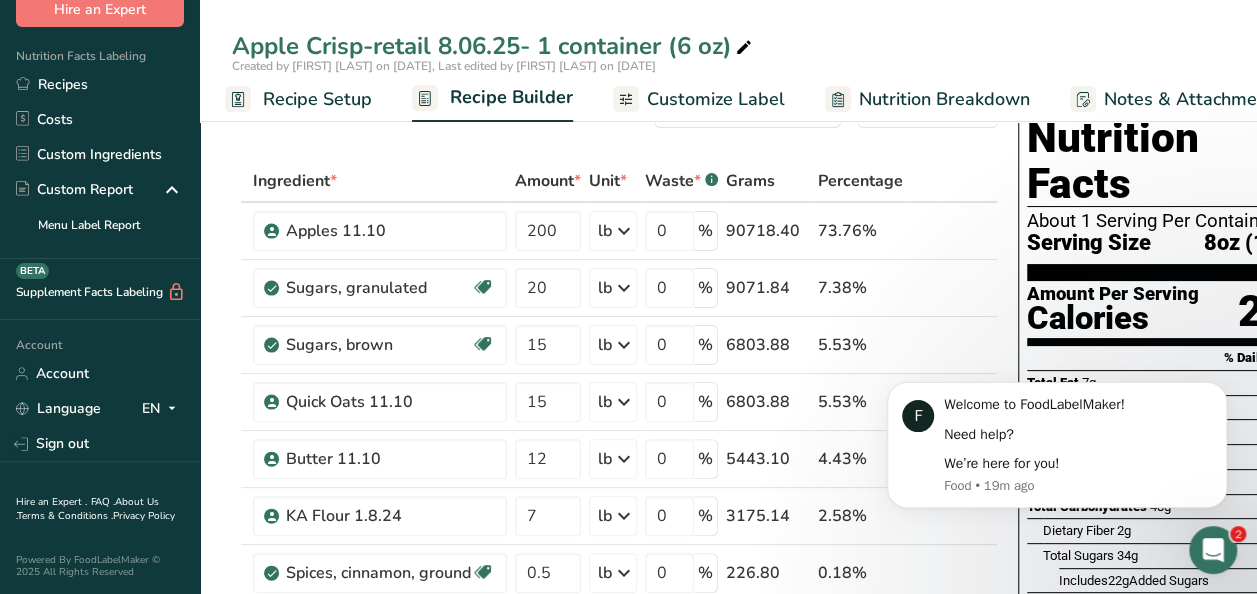 scroll, scrollTop: 0, scrollLeft: 0, axis: both 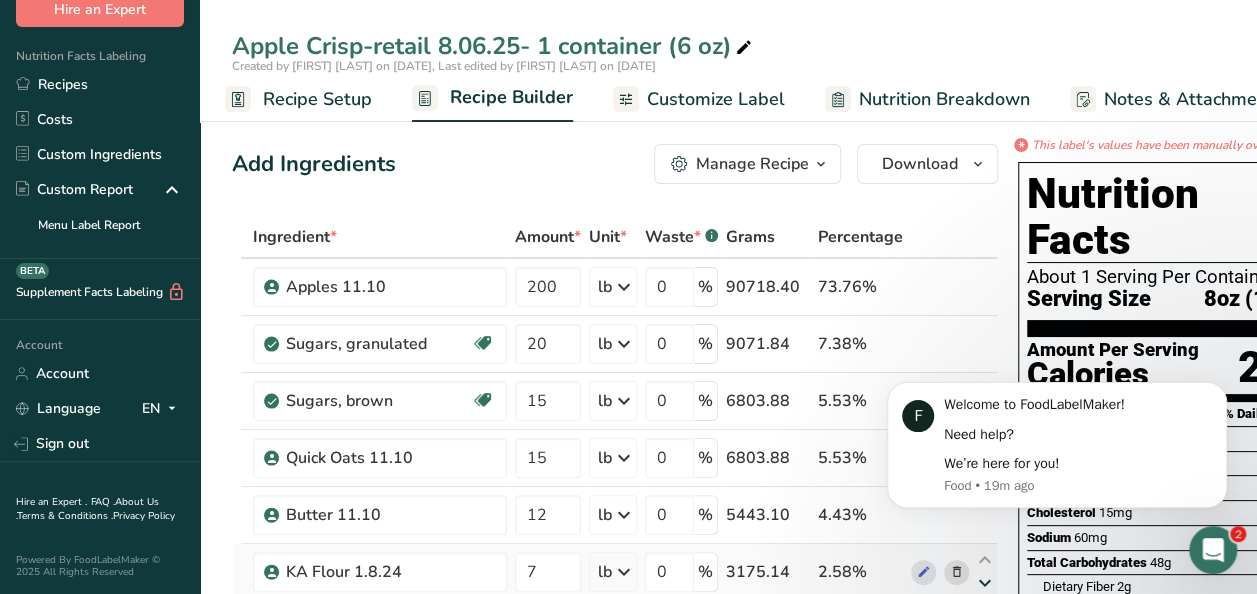 click at bounding box center (985, 583) 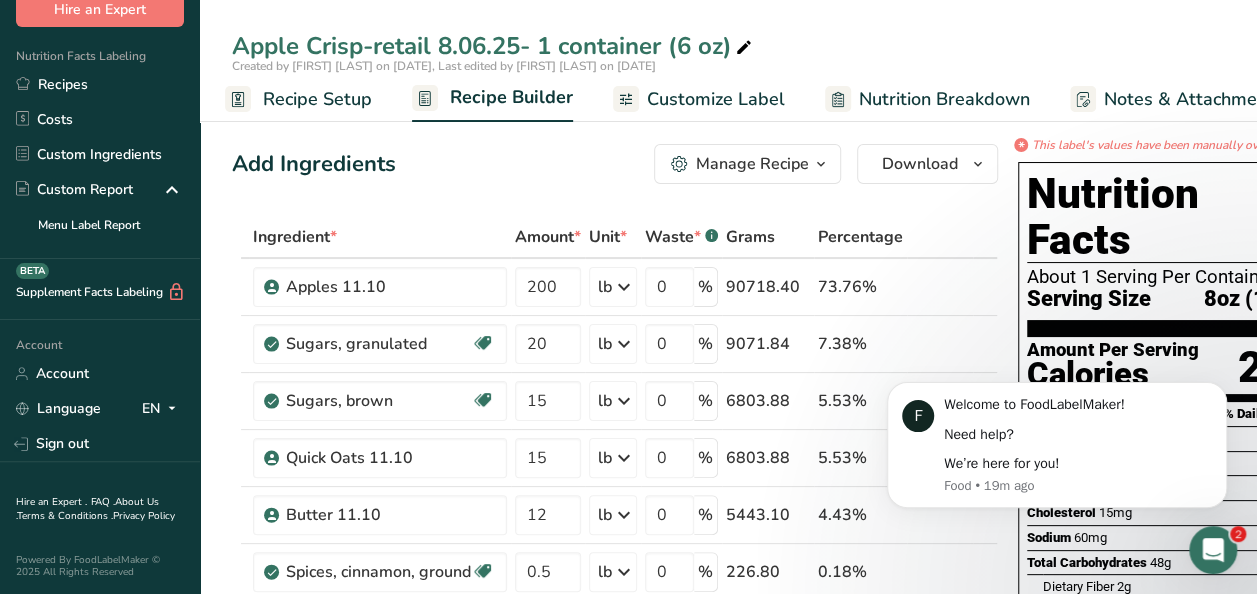 click on "Amount Per Serving
Calories
250" at bounding box center (1170, 369) 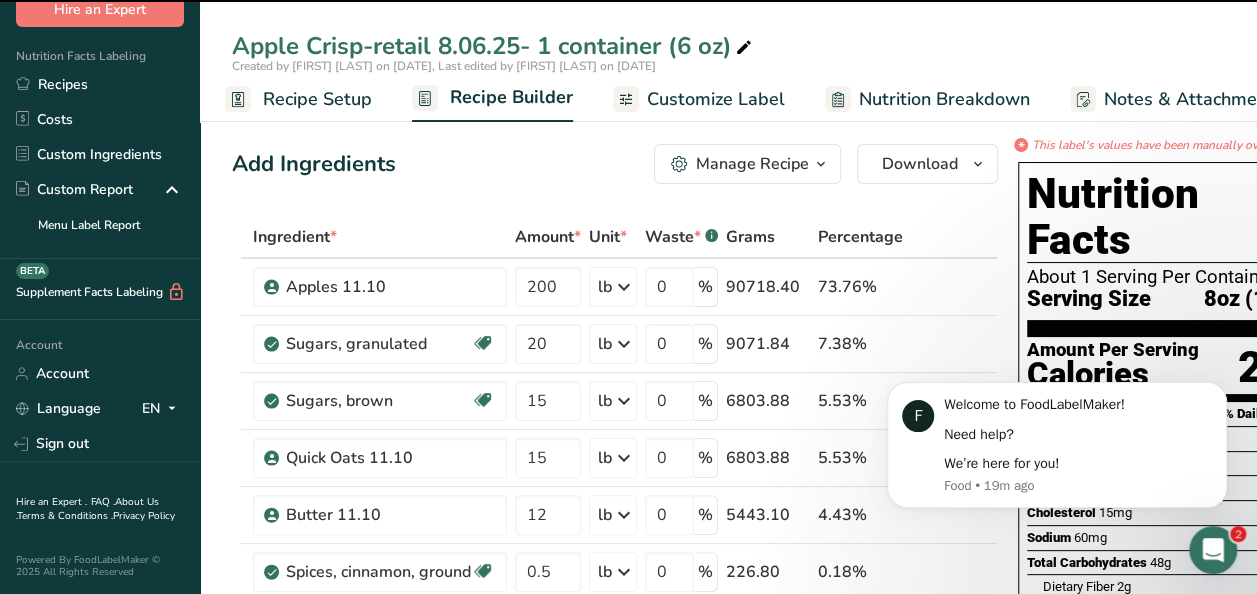 click on "Customize Label" at bounding box center [716, 99] 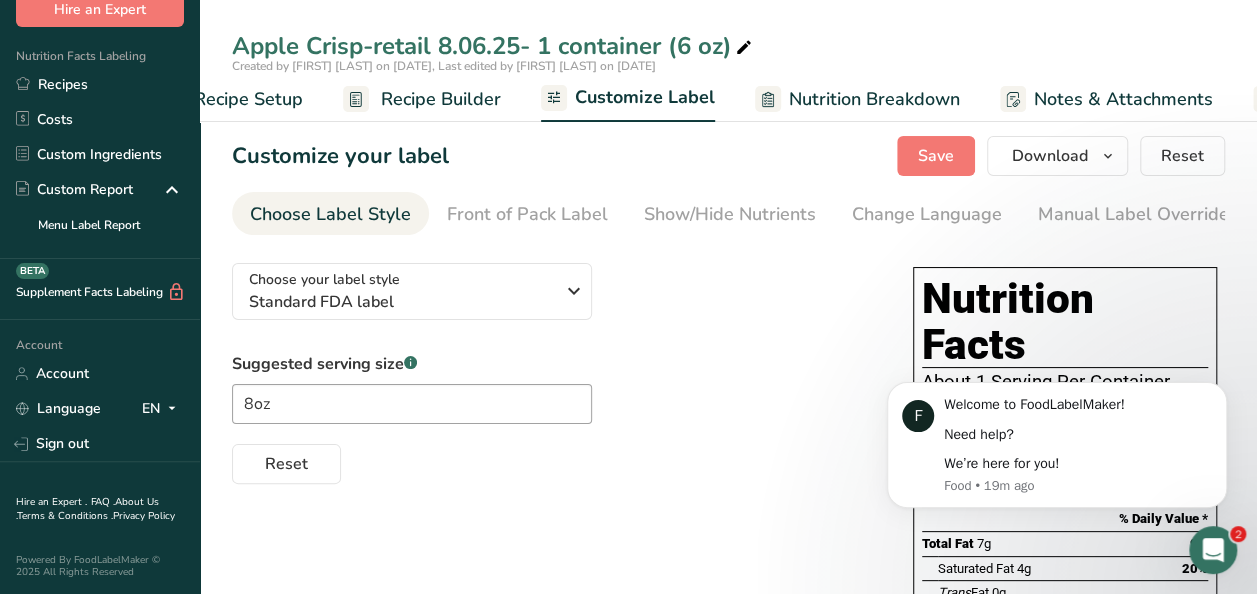 scroll, scrollTop: 0, scrollLeft: 264, axis: horizontal 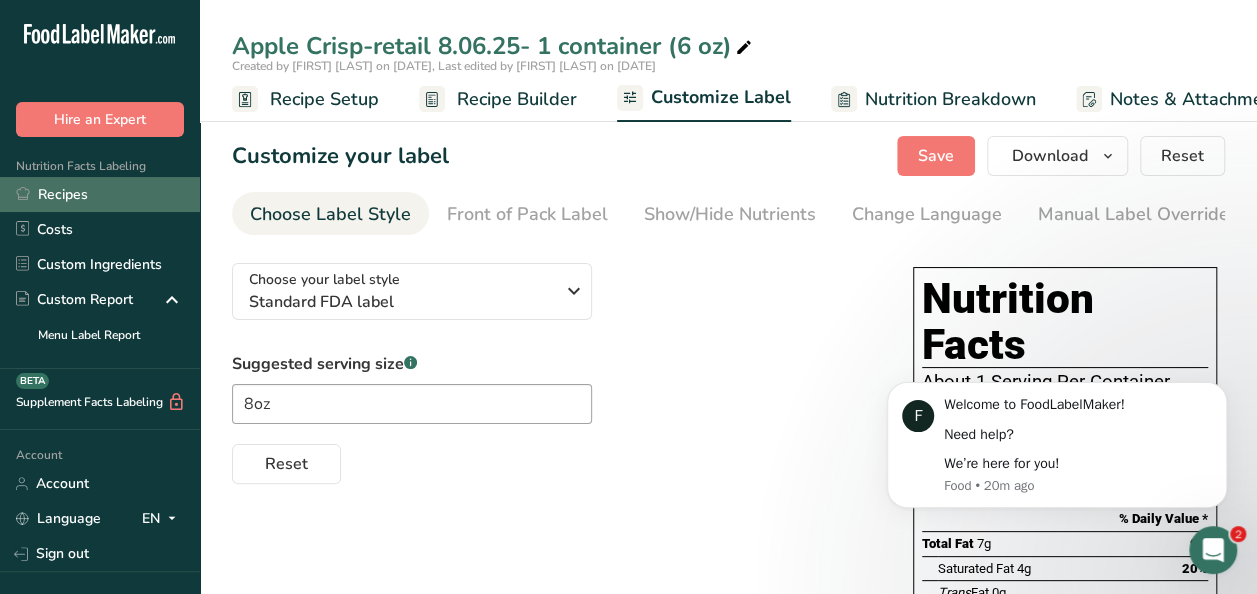 click on "Recipes" at bounding box center [100, 194] 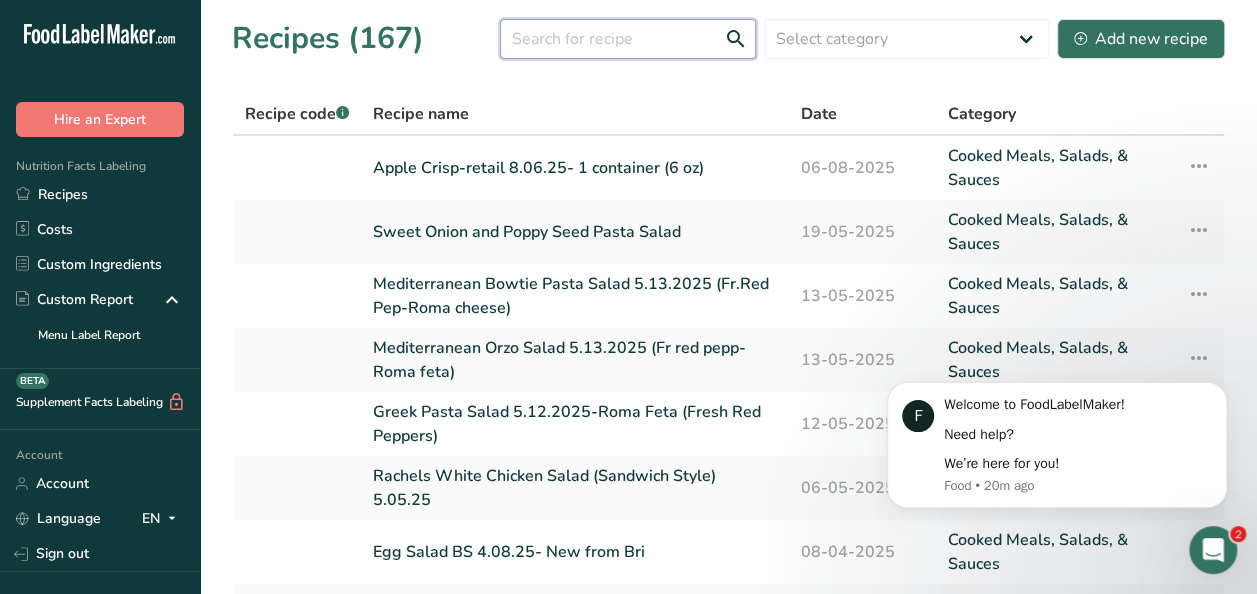 click at bounding box center (628, 39) 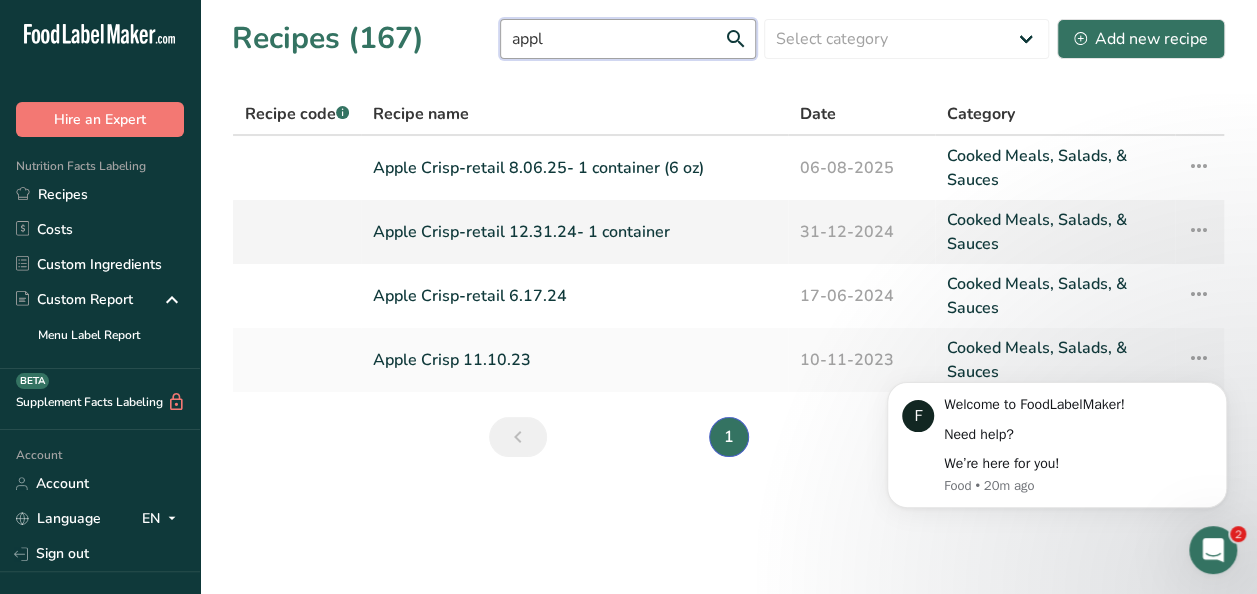 type on "appl" 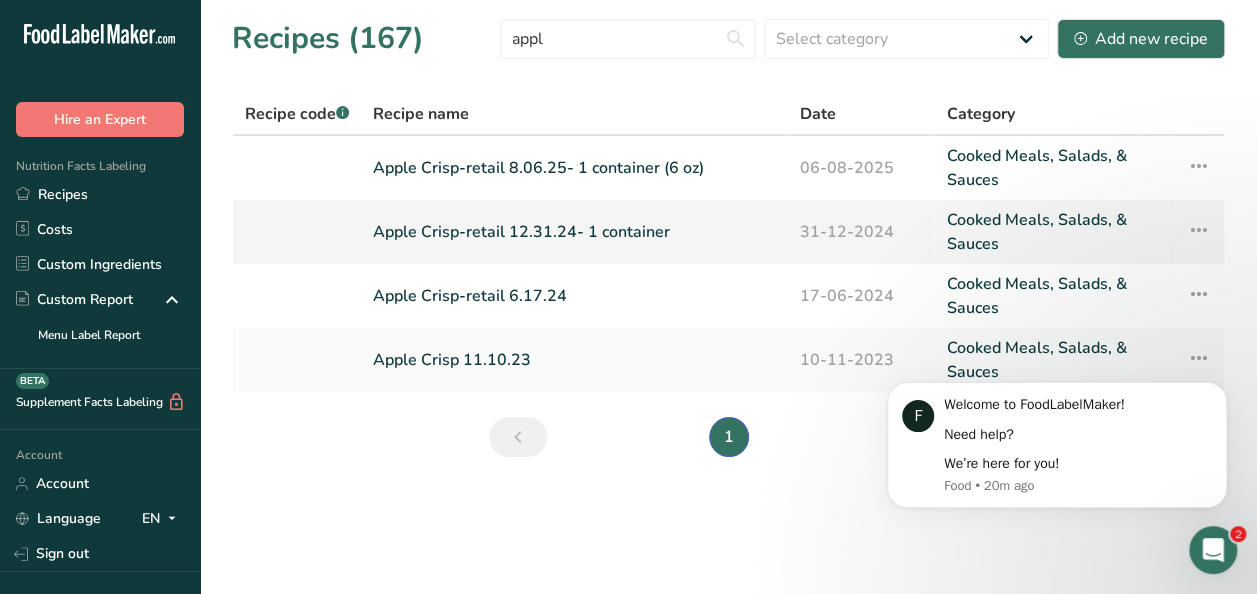 click on "Apple Crisp-retail 12.31.24- 1 container" at bounding box center (574, 232) 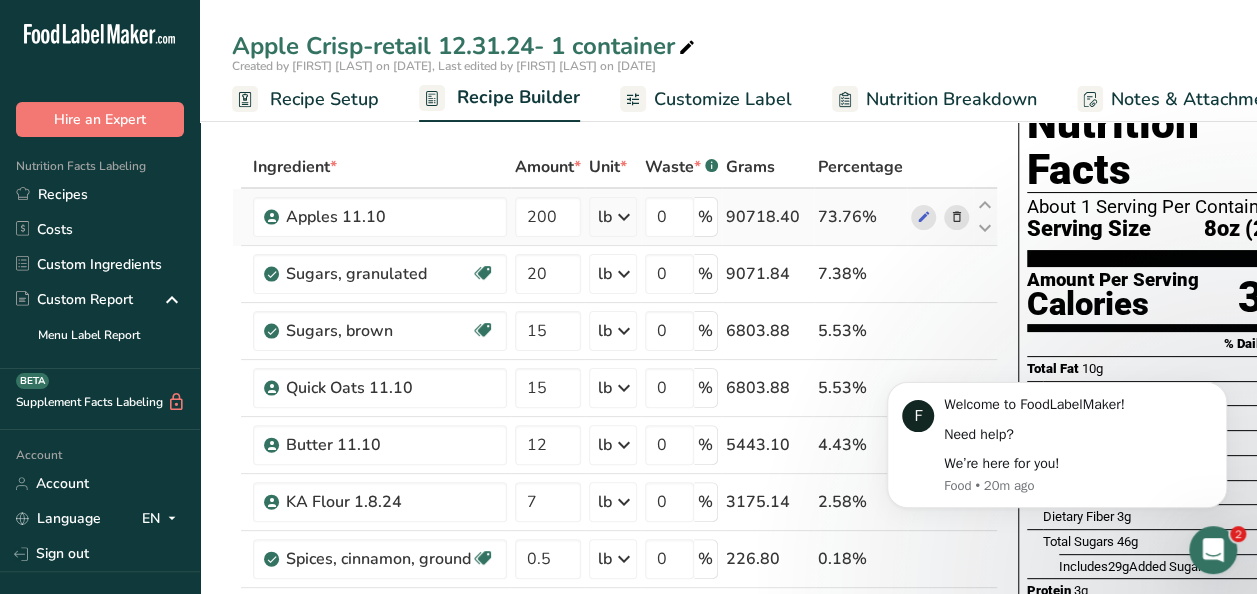 scroll, scrollTop: 0, scrollLeft: 0, axis: both 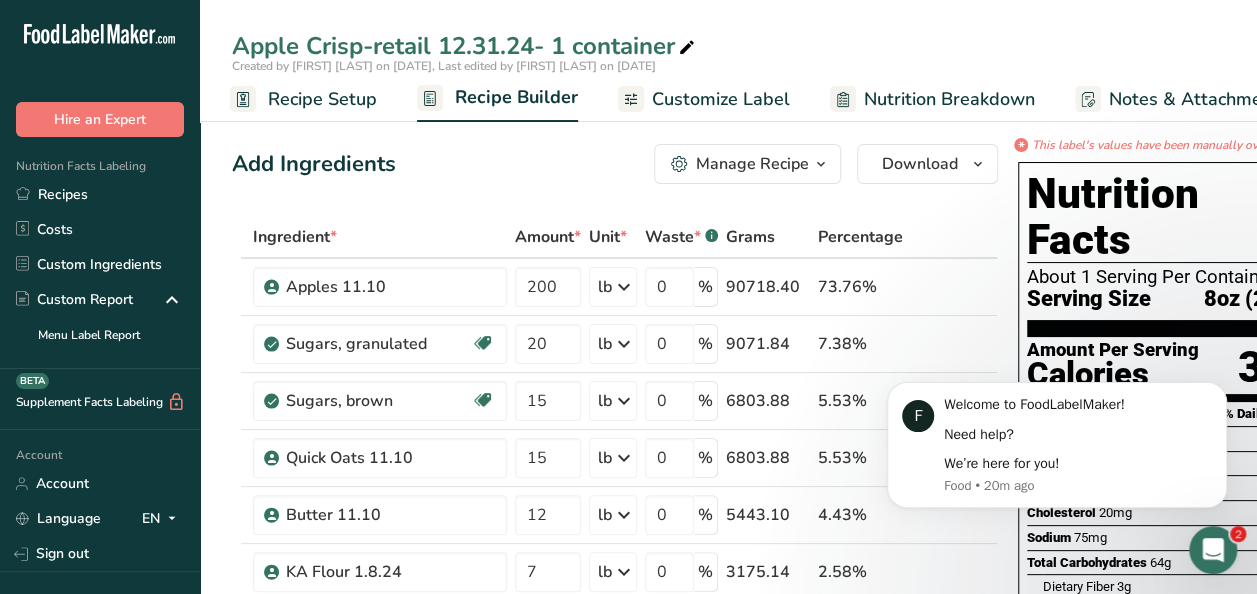 click on "Customize Label" at bounding box center (721, 99) 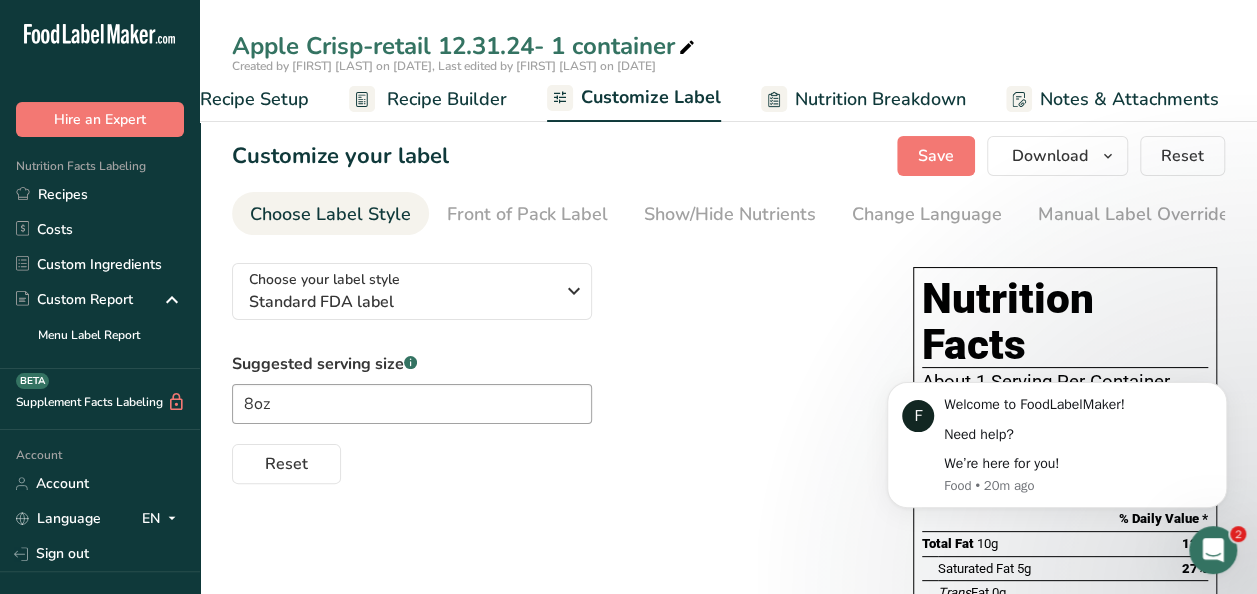 scroll, scrollTop: 0, scrollLeft: 264, axis: horizontal 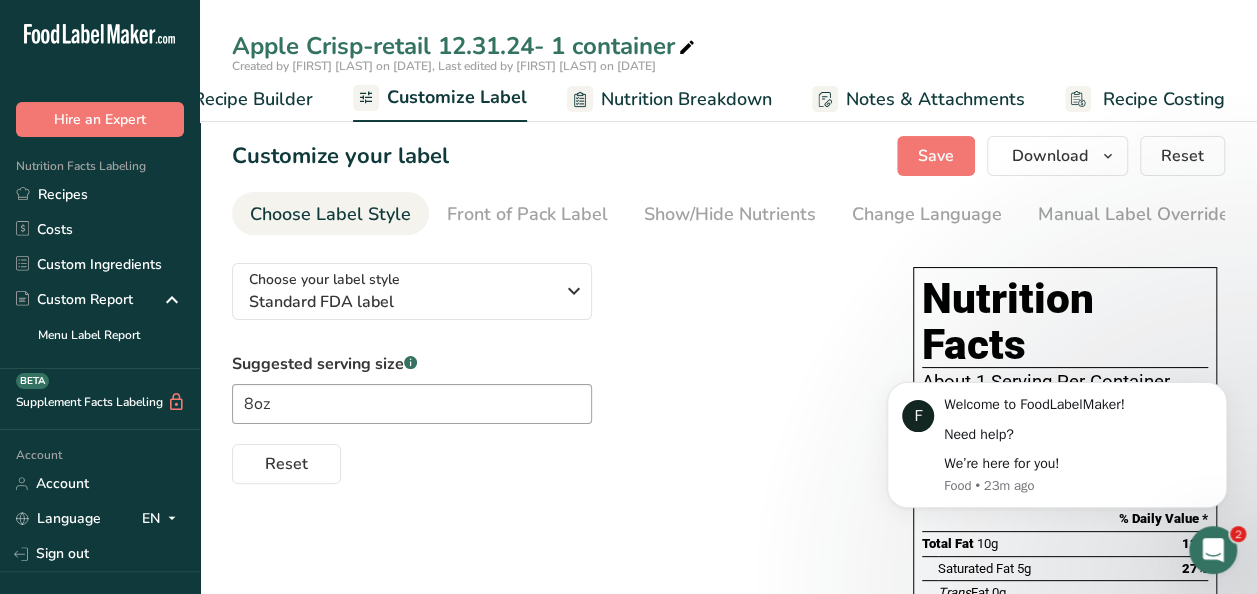 click on "Suggested serving size
.a-a{fill:#347362;}.b-a{fill:#fff;}           8oz
Reset" at bounding box center (552, 418) 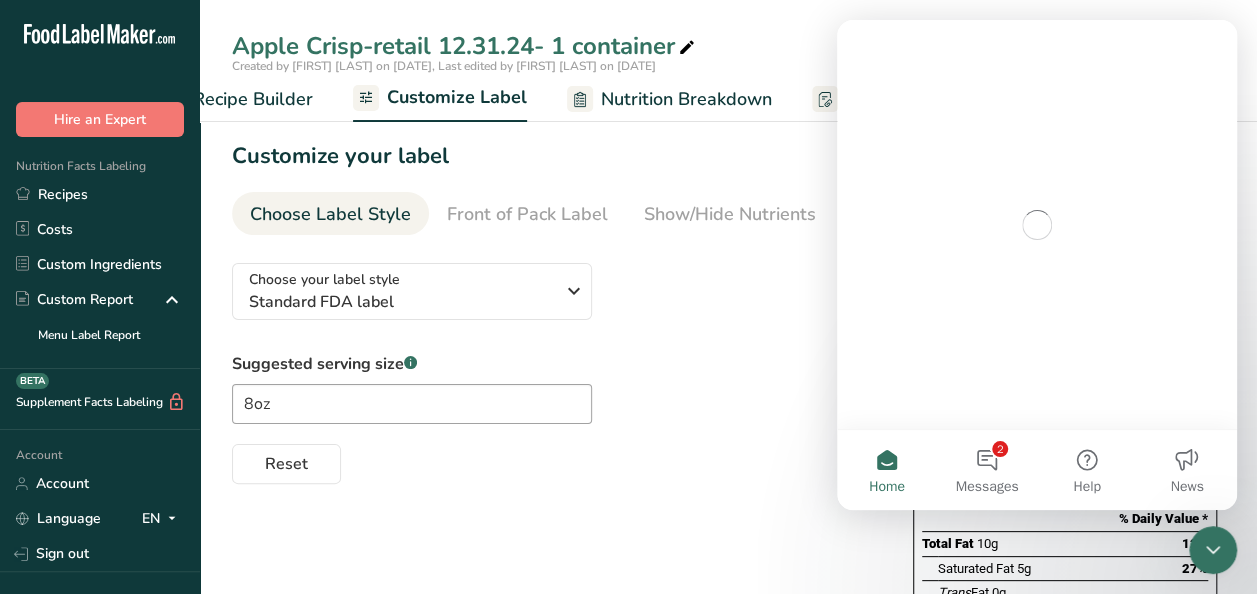 scroll, scrollTop: 0, scrollLeft: 0, axis: both 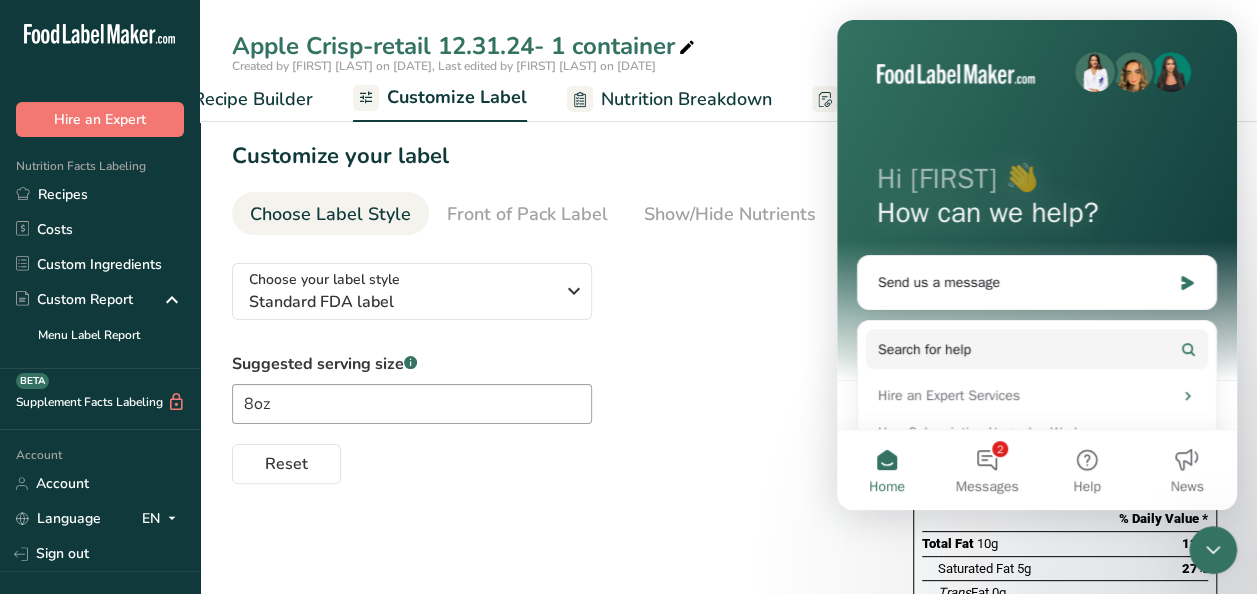 click on "Home" at bounding box center [887, 470] 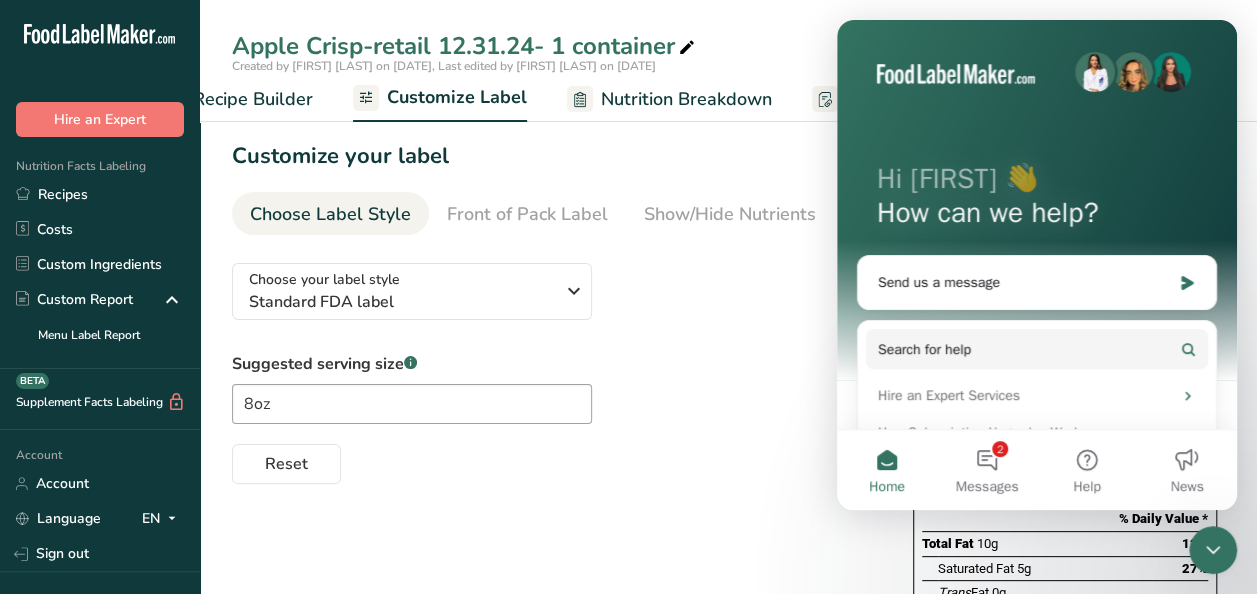 click 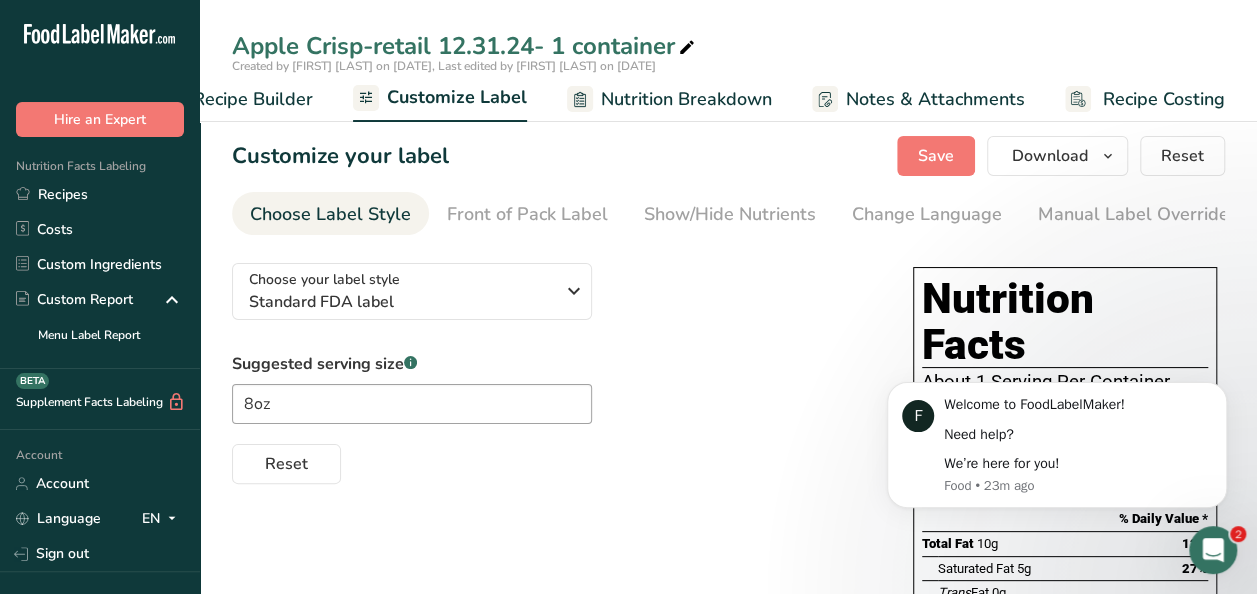 scroll, scrollTop: 0, scrollLeft: 0, axis: both 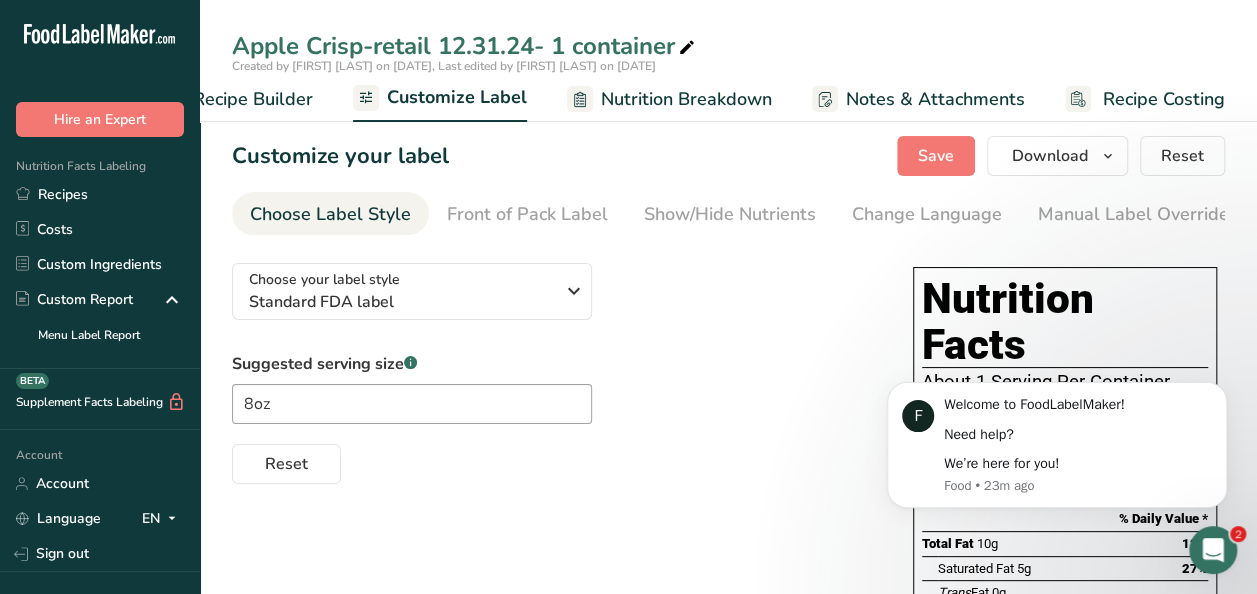 click on "Recipe Builder" at bounding box center (253, 99) 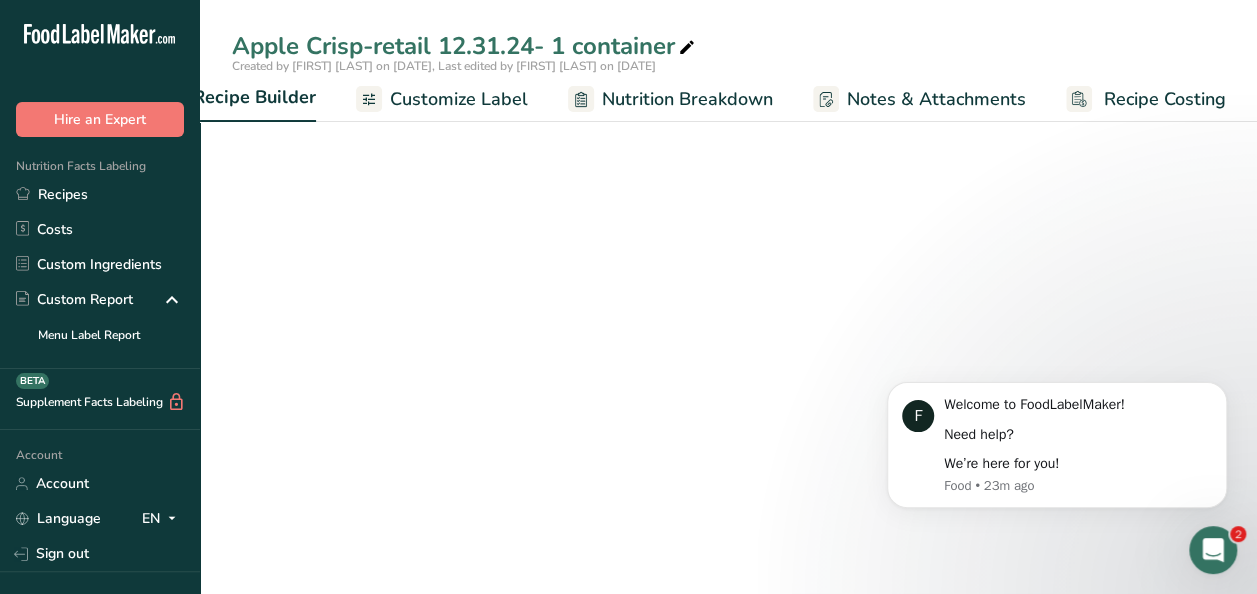 scroll, scrollTop: 0, scrollLeft: 193, axis: horizontal 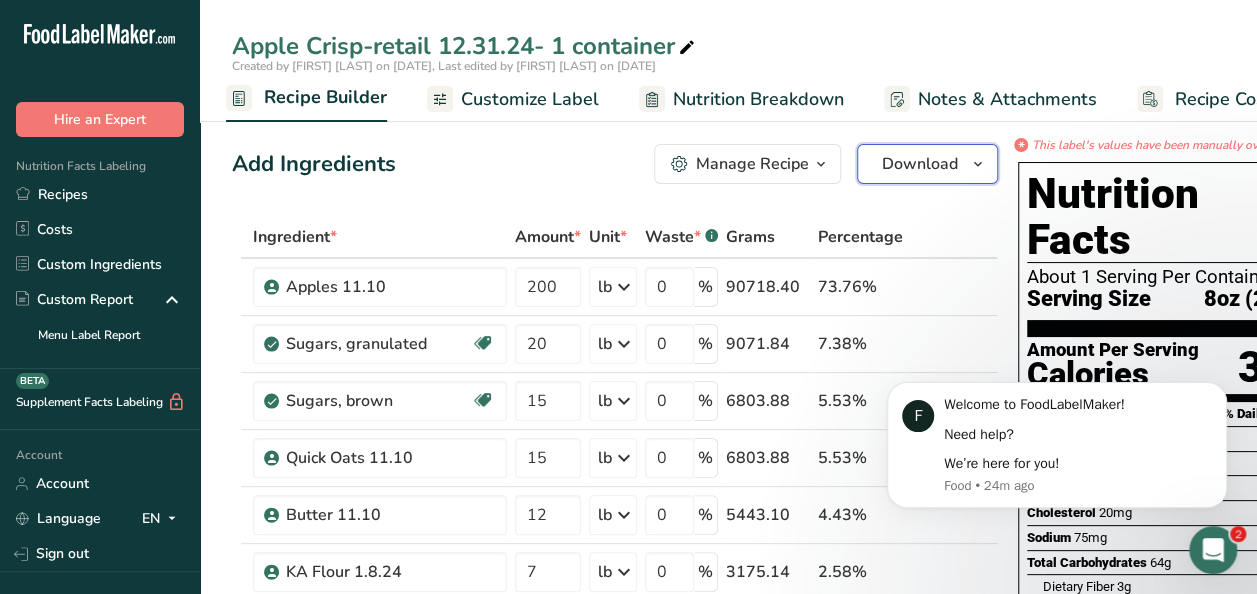 click at bounding box center (978, 164) 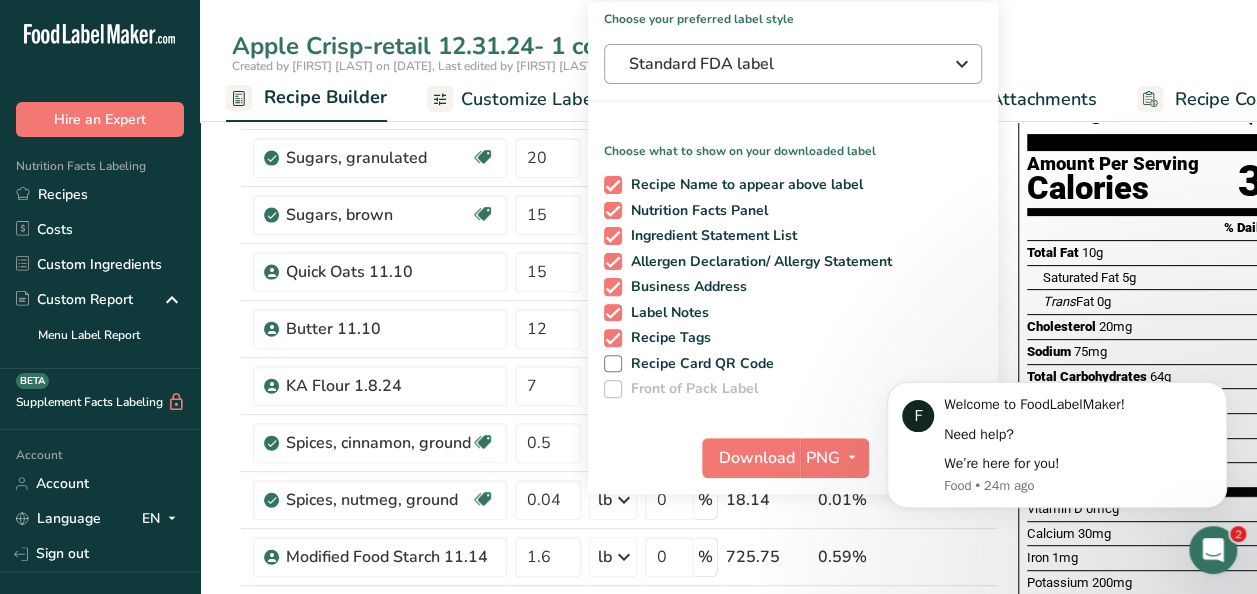 scroll, scrollTop: 200, scrollLeft: 0, axis: vertical 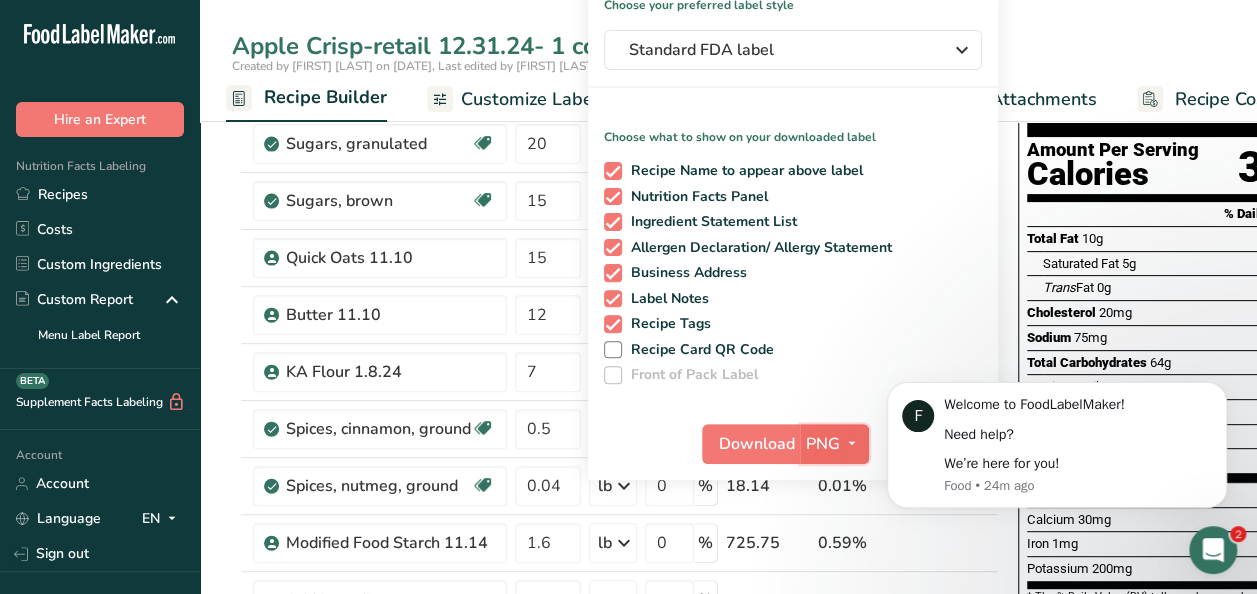 click at bounding box center (852, 443) 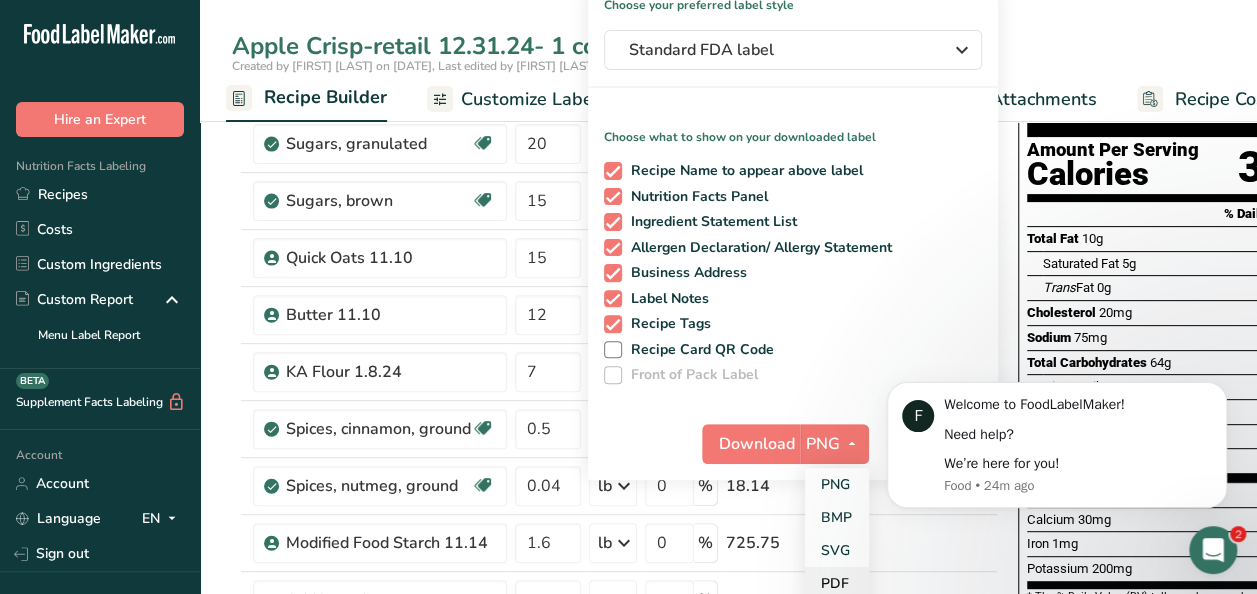 click on "PDF" at bounding box center [837, 583] 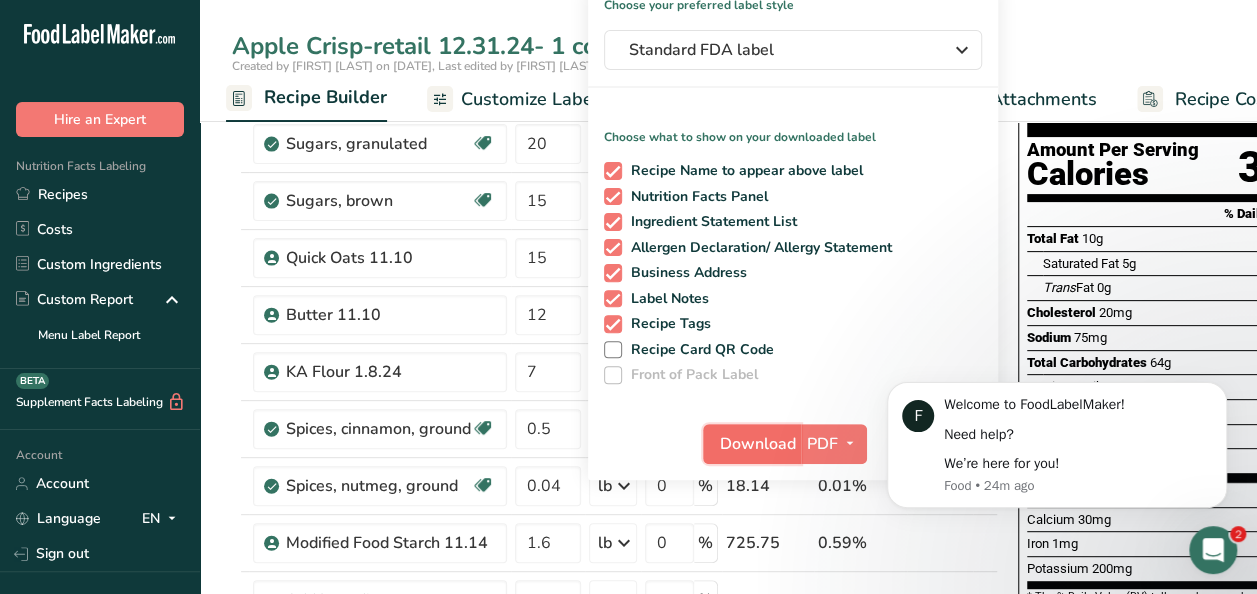 click on "Download" at bounding box center (758, 444) 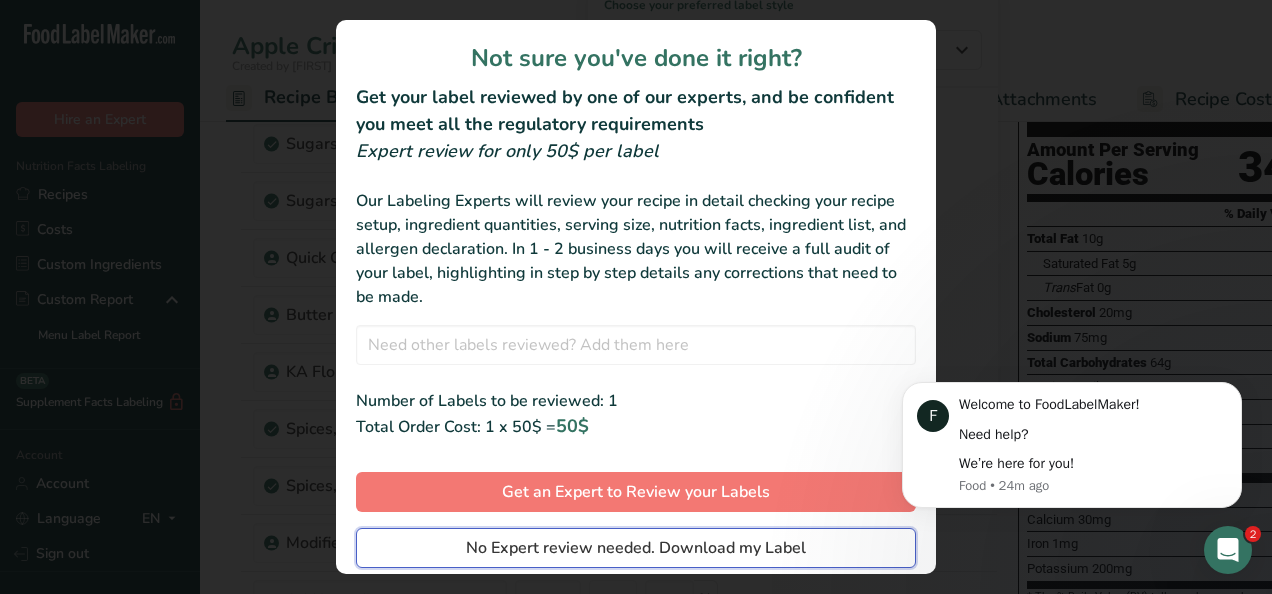 click on "No Expert review needed. Download my Label" at bounding box center (636, 548) 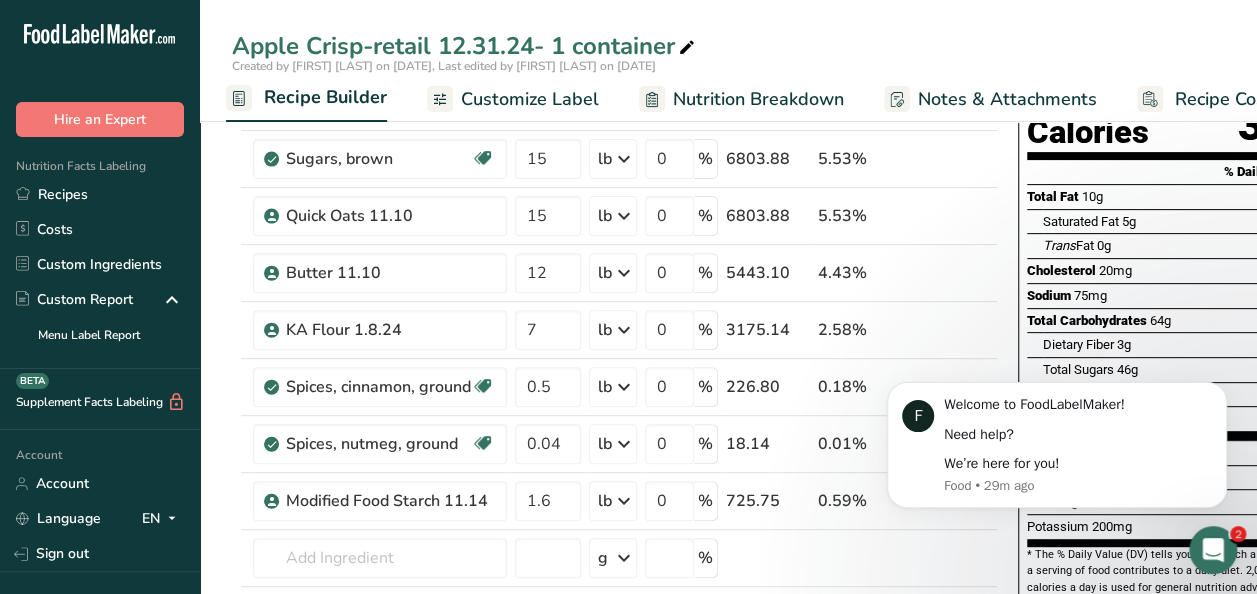 scroll, scrollTop: 0, scrollLeft: 0, axis: both 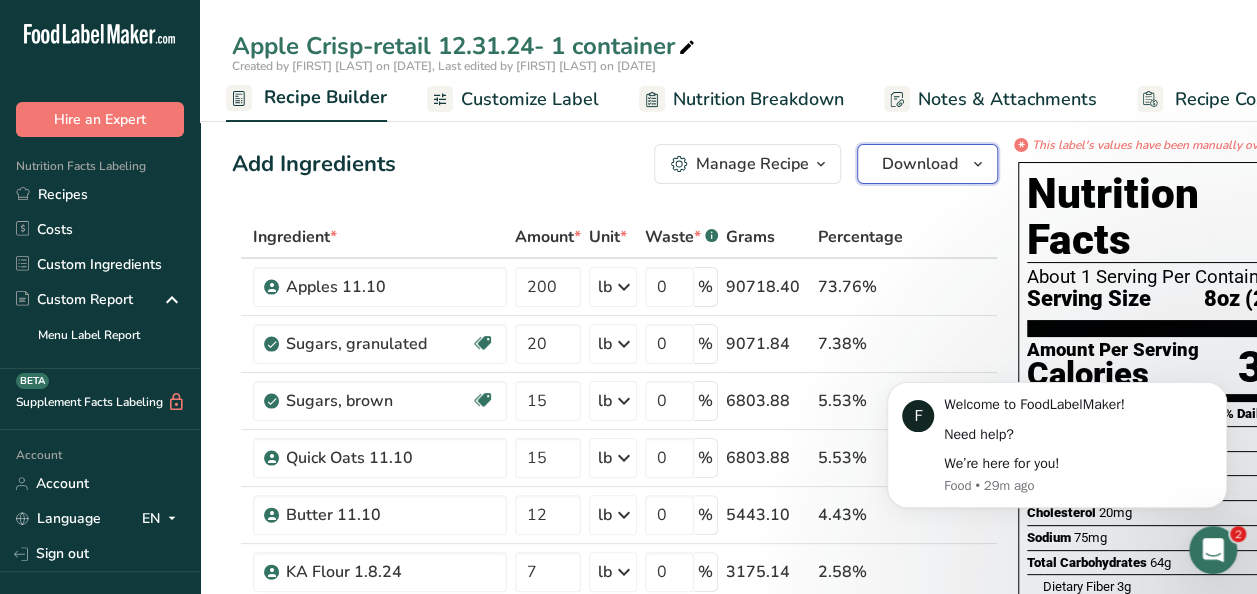 click at bounding box center (978, 164) 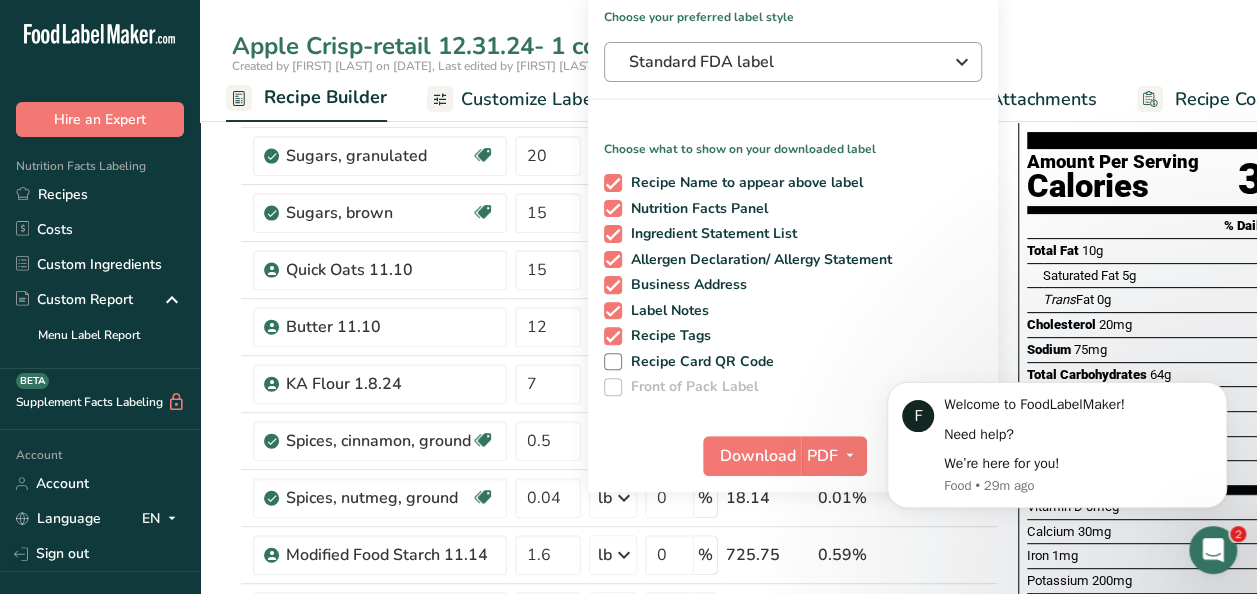 scroll, scrollTop: 200, scrollLeft: 0, axis: vertical 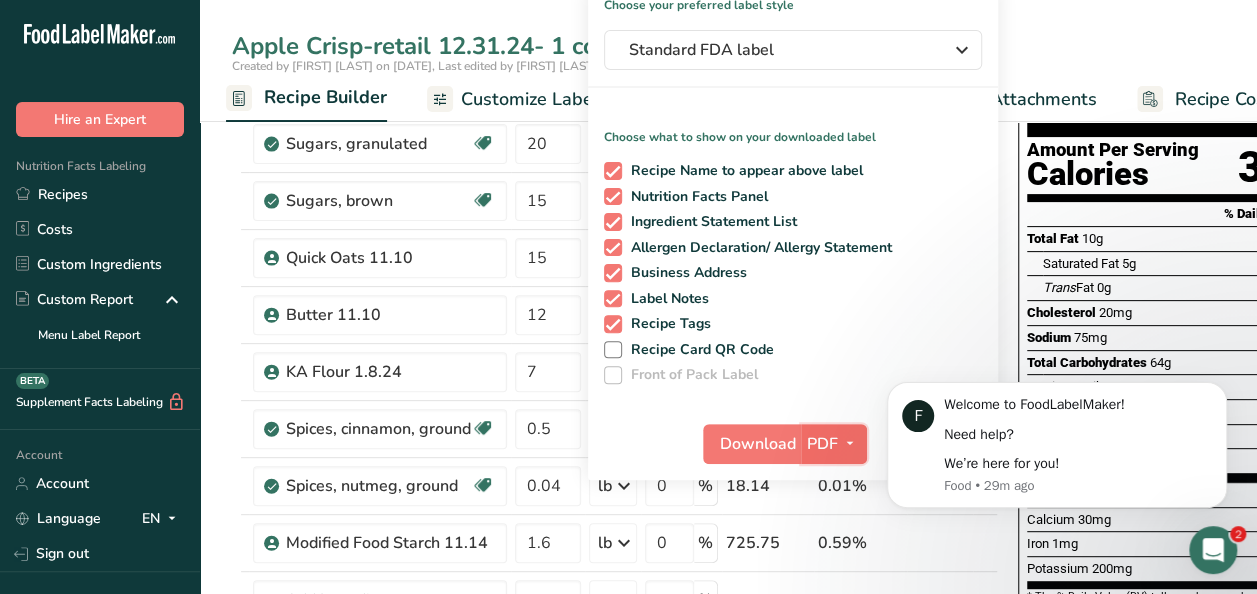 click at bounding box center (850, 443) 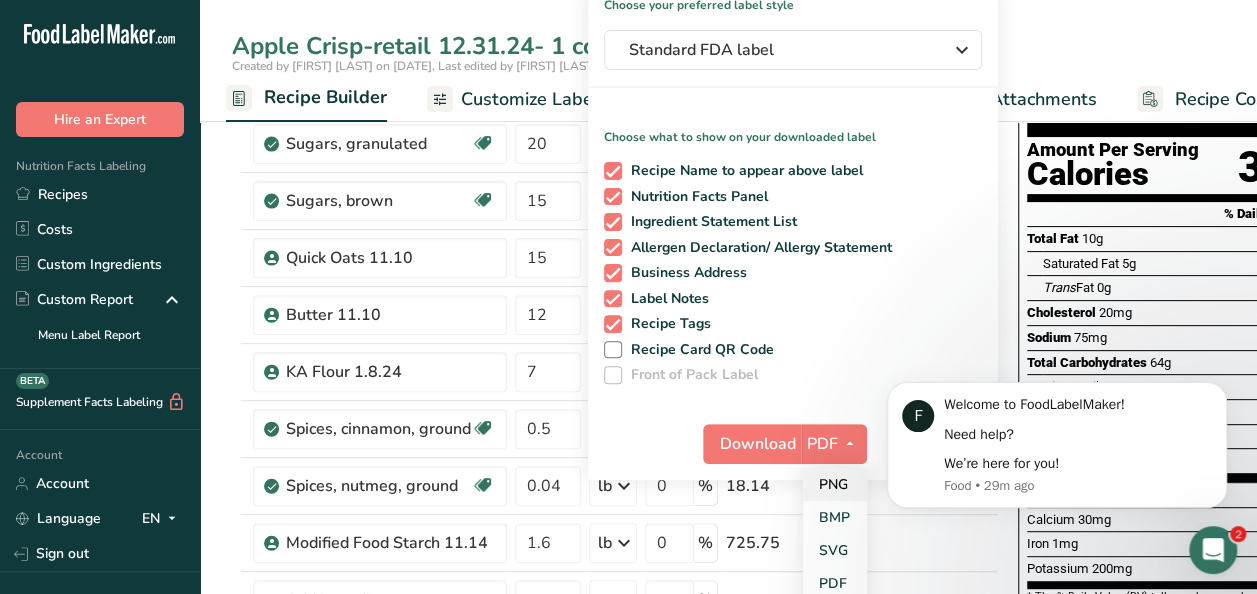 click on "PNG" at bounding box center (835, 484) 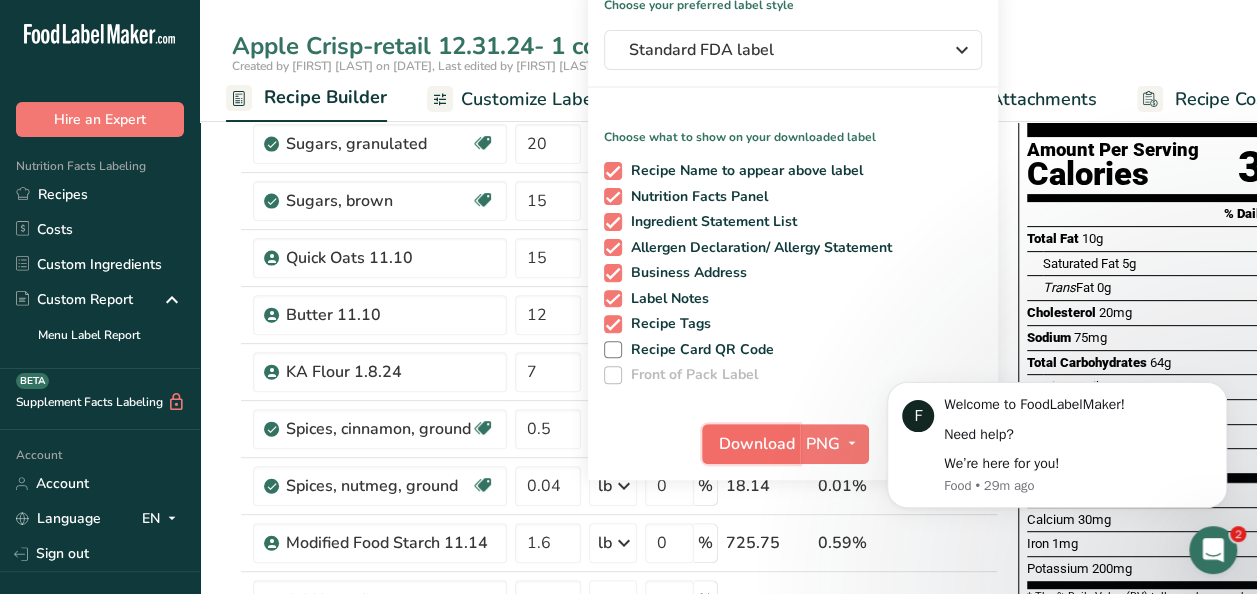 click on "Download" at bounding box center [757, 444] 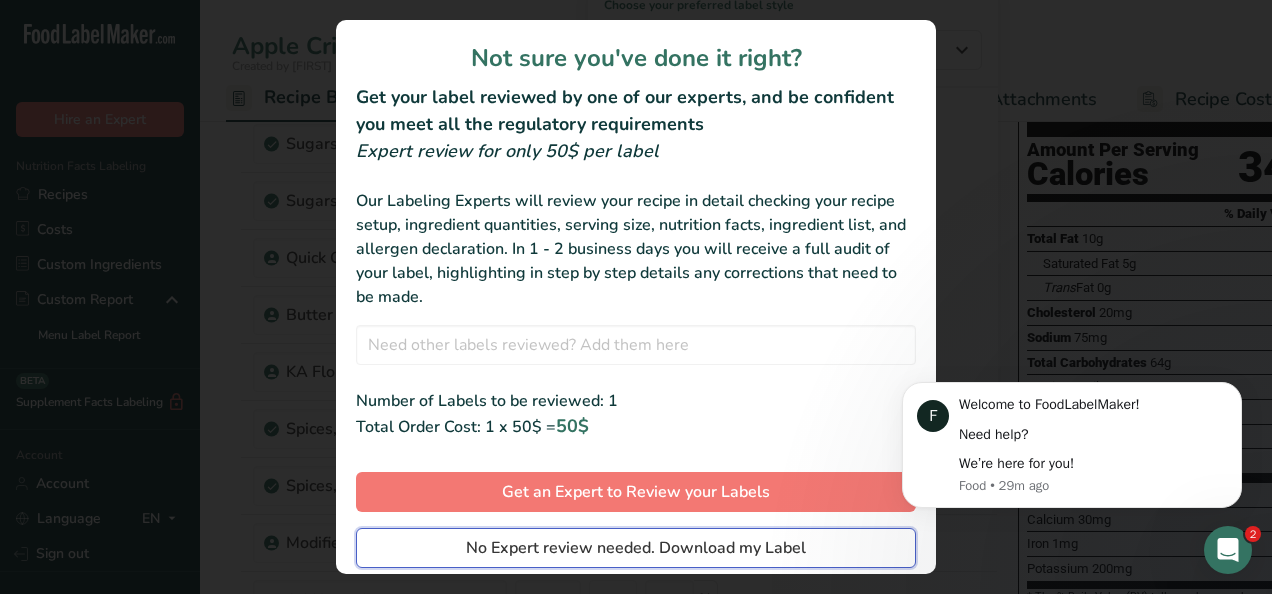 click on "No Expert review needed. Download my Label" at bounding box center (636, 548) 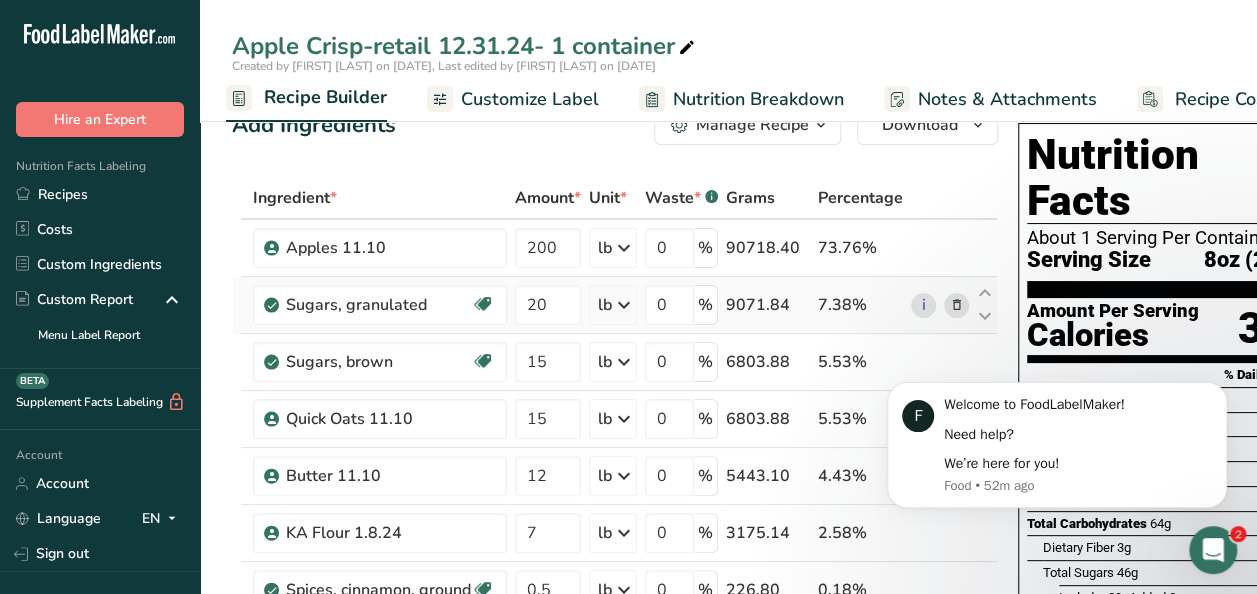 scroll, scrollTop: 0, scrollLeft: 0, axis: both 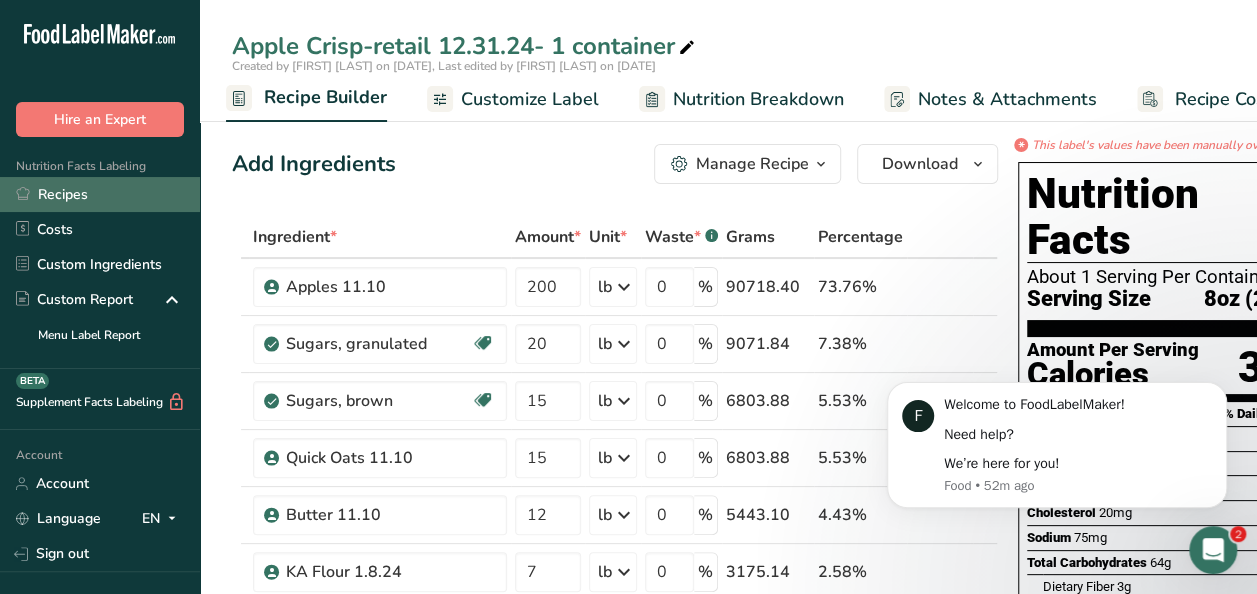 click on "Recipes" at bounding box center [100, 194] 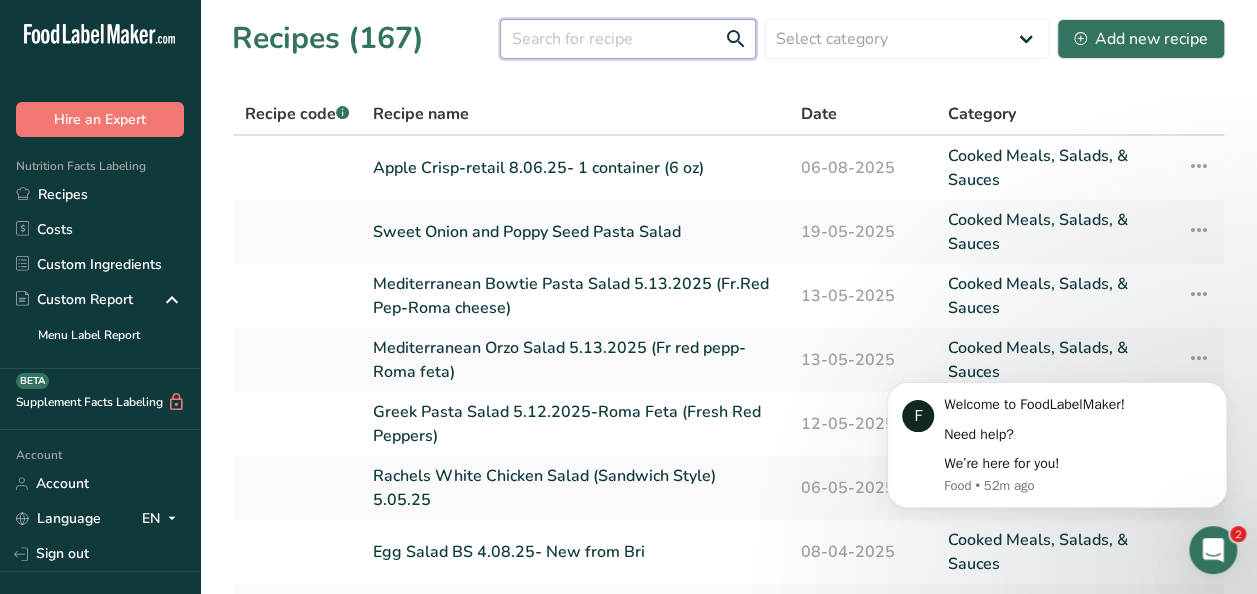 click at bounding box center (628, 39) 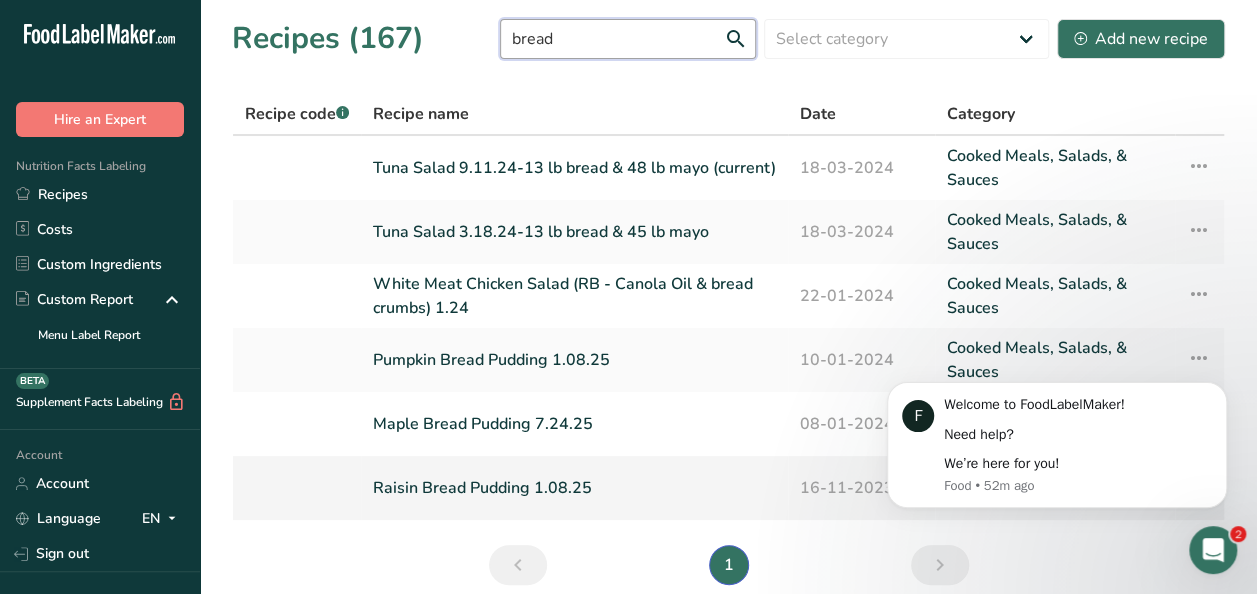 type on "bread" 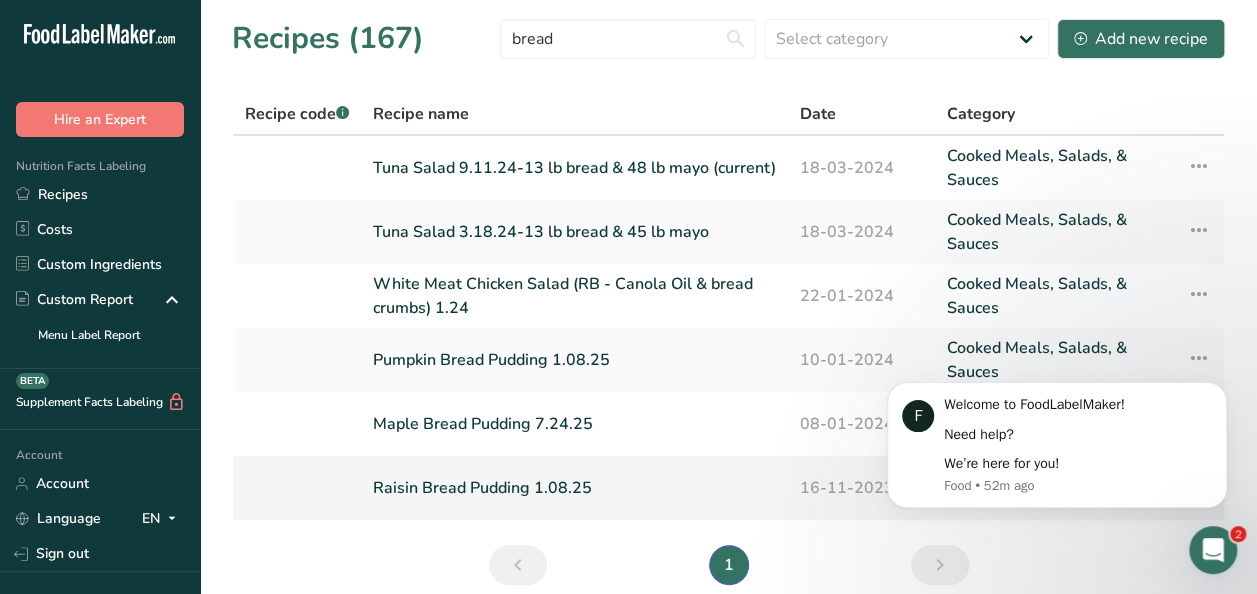 click on "Raisin Bread Pudding 1.08.25" at bounding box center [574, 488] 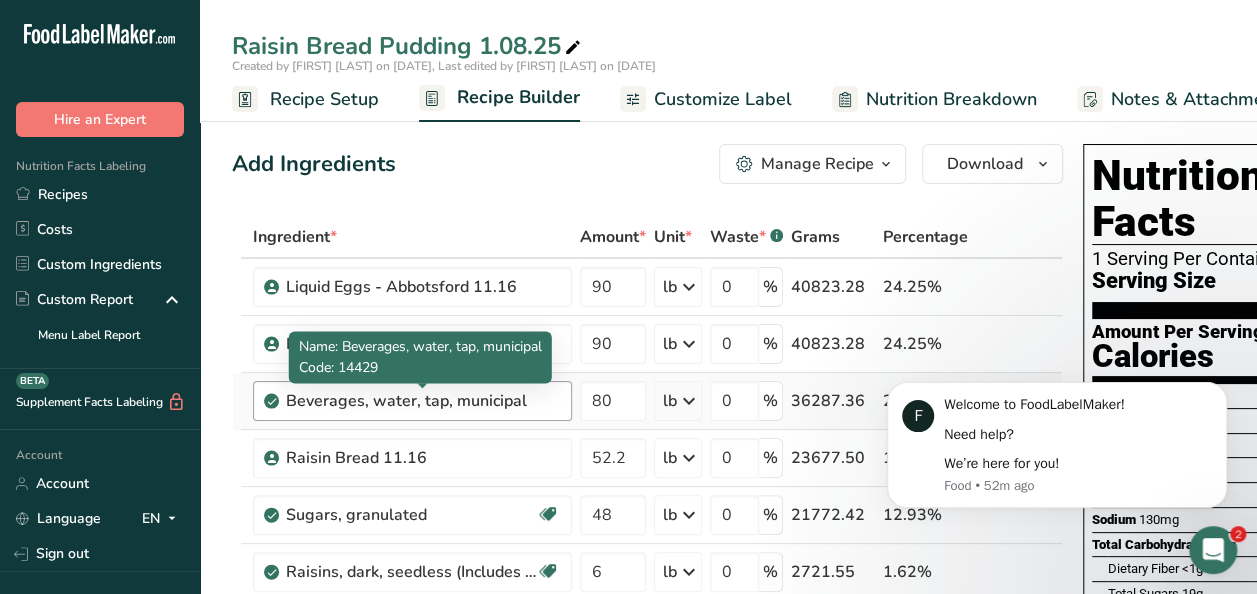 scroll, scrollTop: 100, scrollLeft: 0, axis: vertical 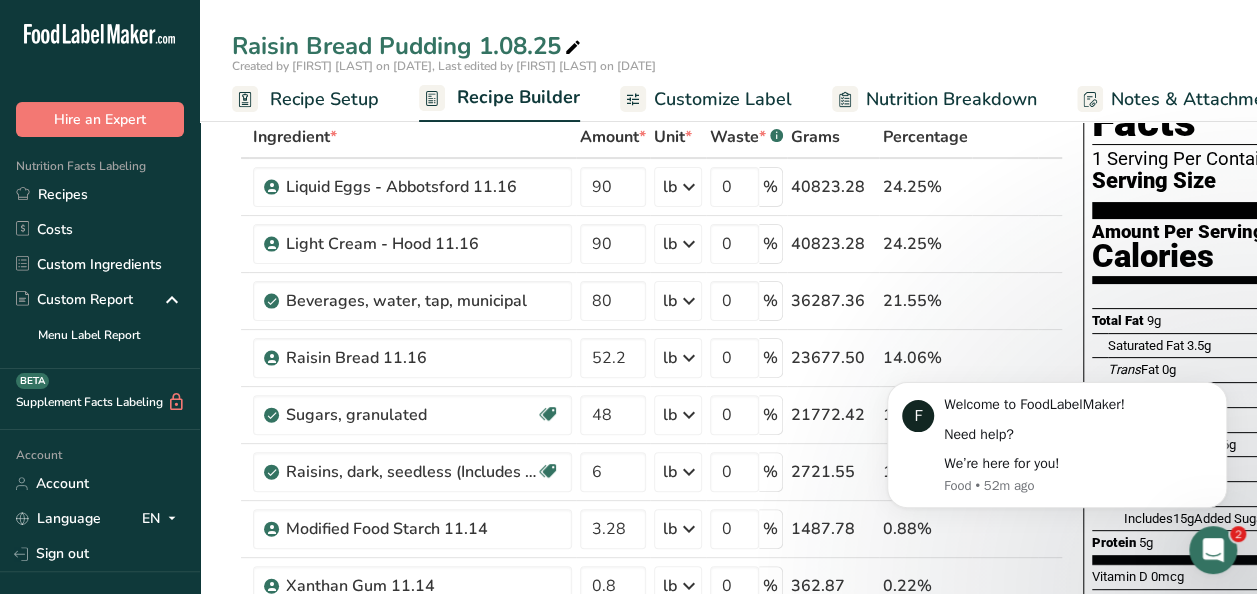 click on "F Welcome to FoodLabelMaker!    Need help?    We’re here for you! Food • 52m ago" at bounding box center [1057, 446] 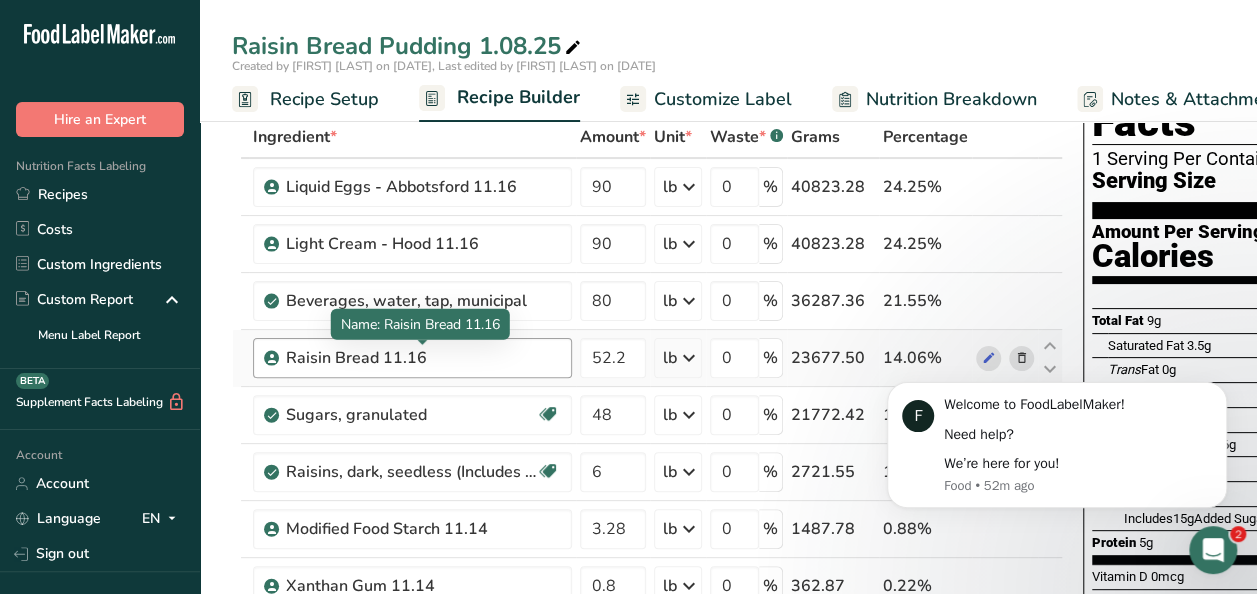click on "Raisin Bread 11.16" at bounding box center [411, 358] 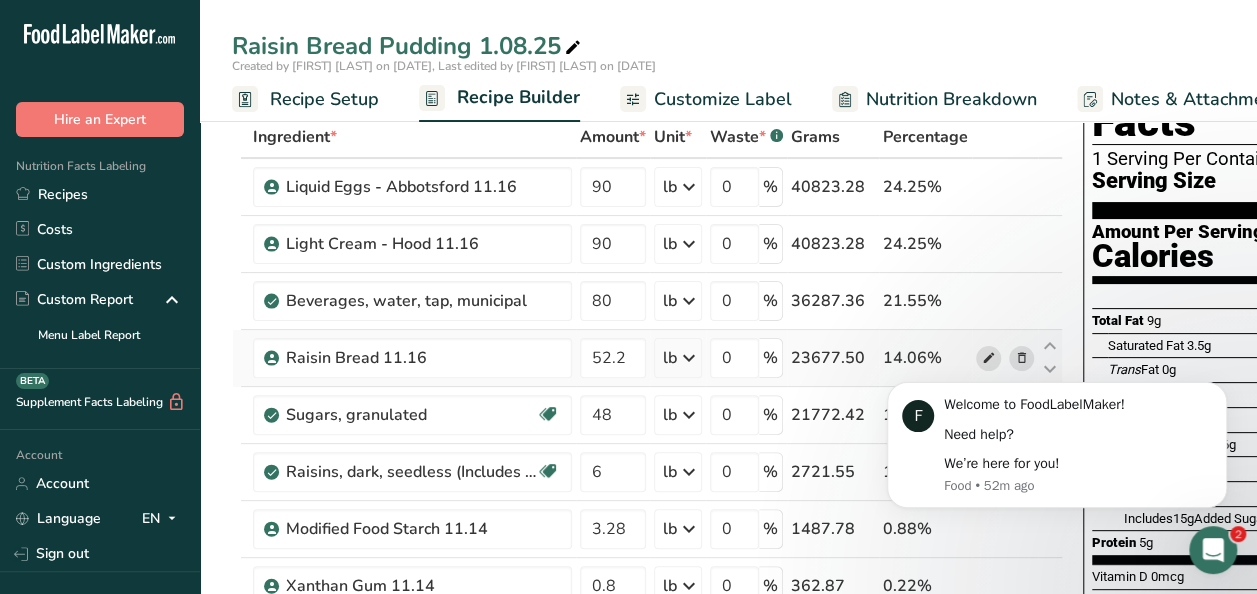 click at bounding box center [989, 358] 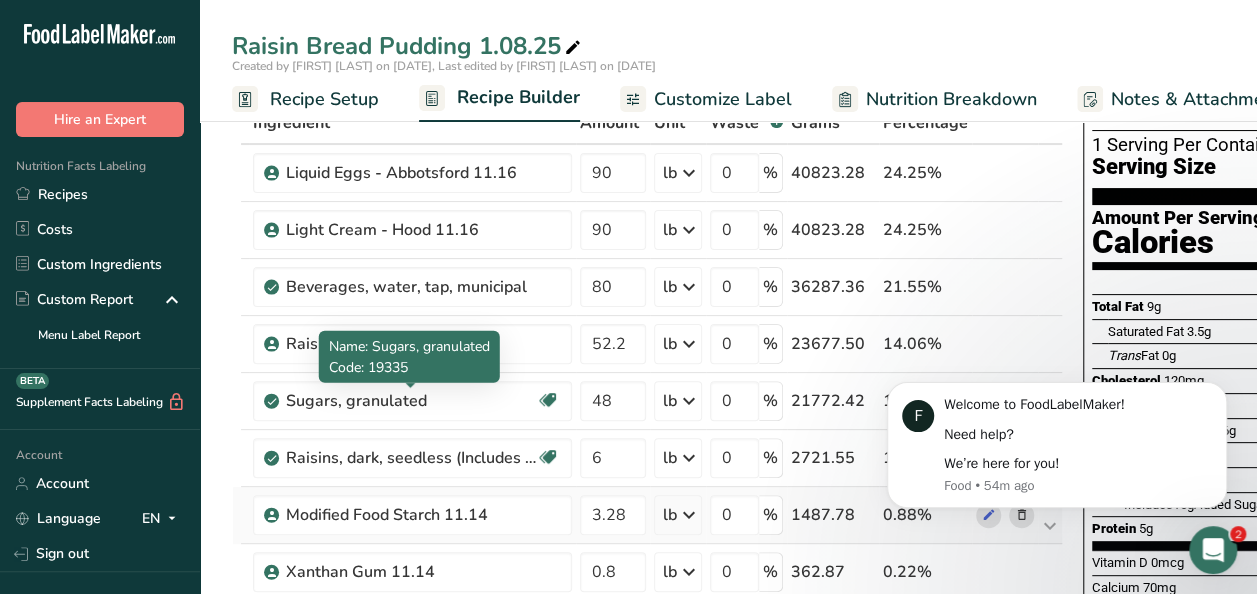scroll, scrollTop: 0, scrollLeft: 0, axis: both 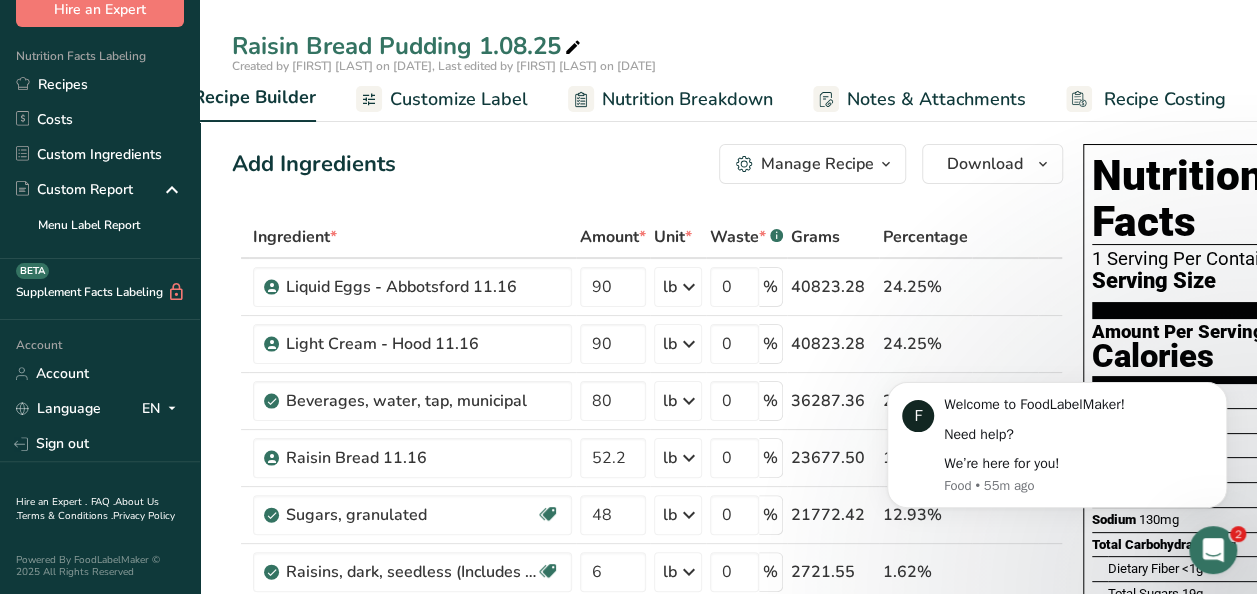 click on "Nutrition Facts
1 Serving Per Container
Serving Size
4 oz (113g)" at bounding box center (1235, 236) 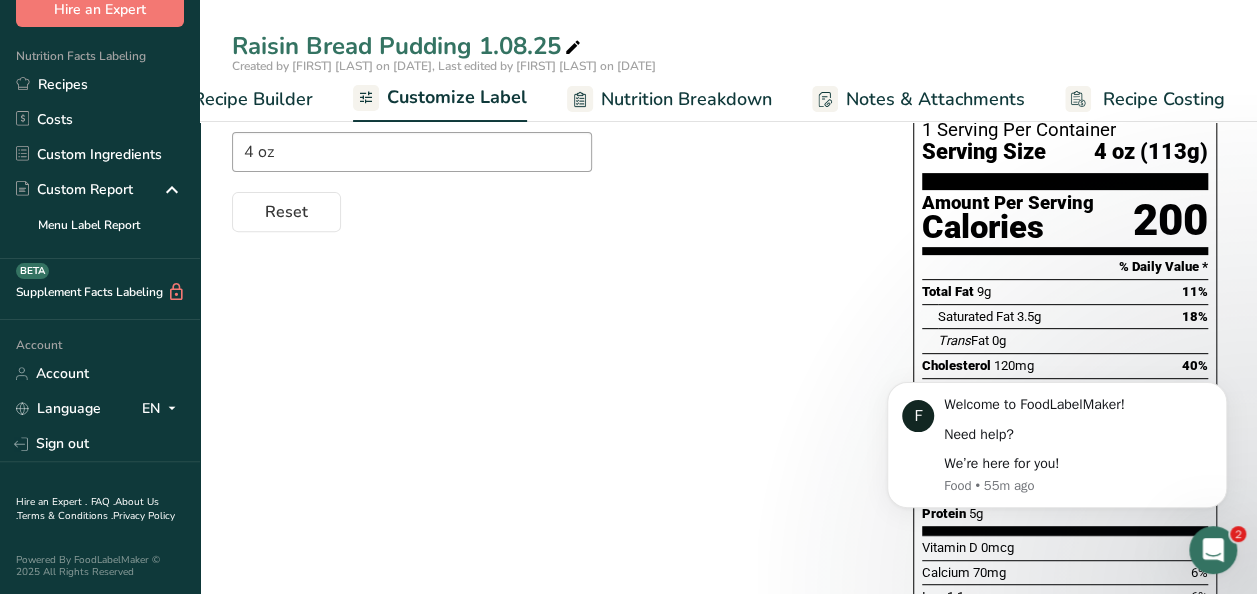 scroll, scrollTop: 127, scrollLeft: 0, axis: vertical 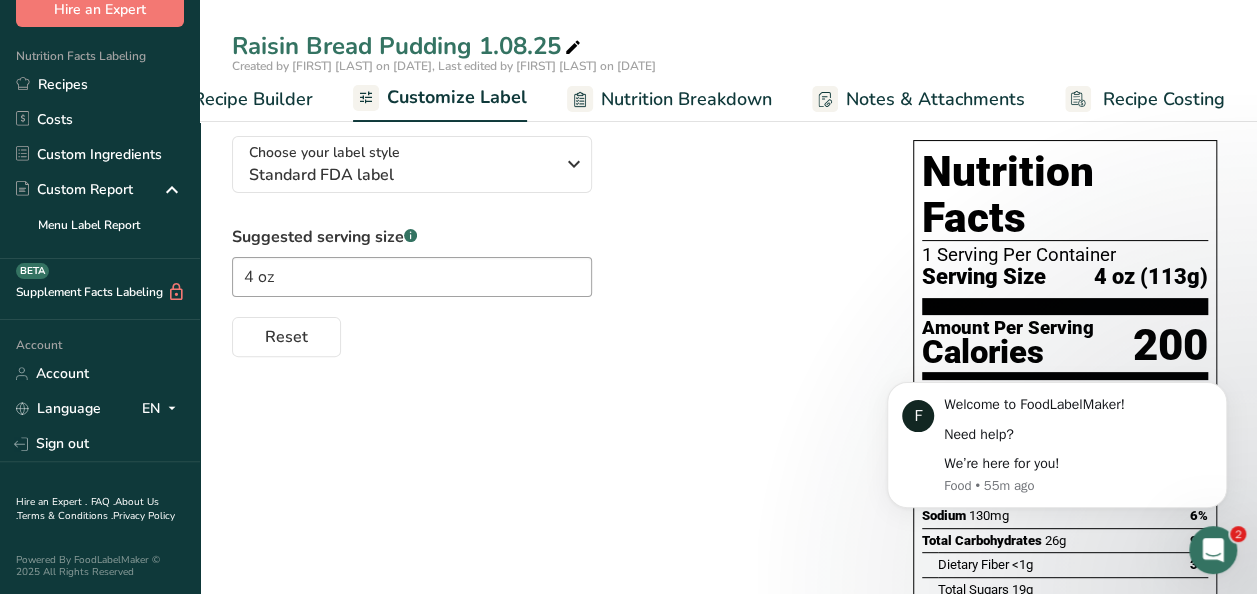 click on "Recipe Builder" at bounding box center [253, 99] 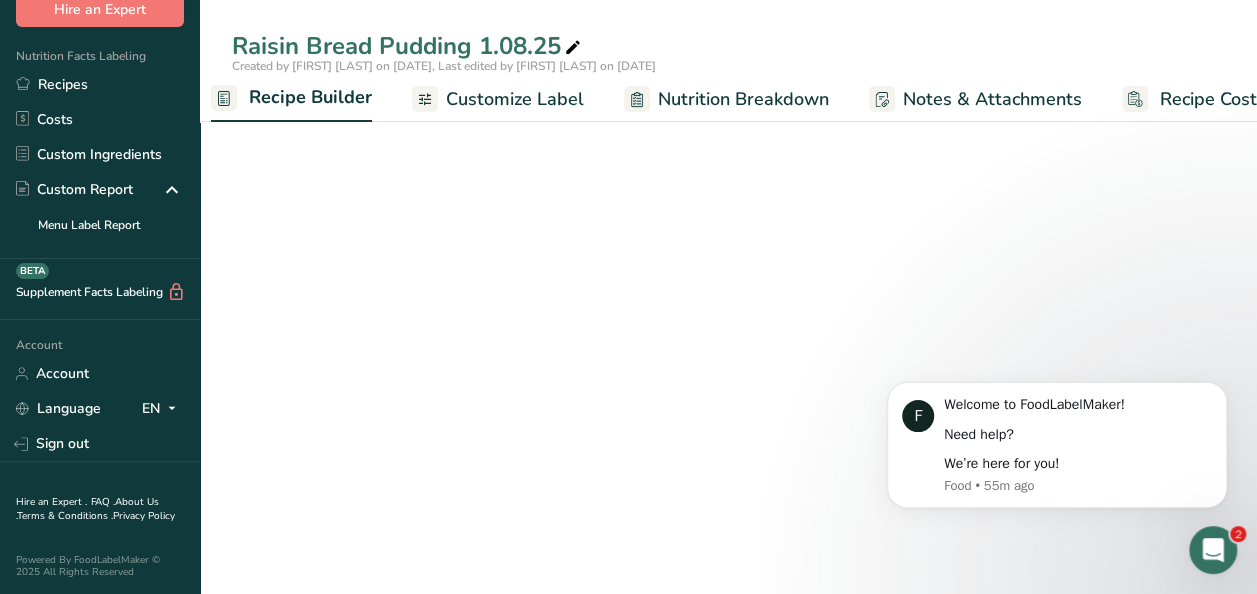 scroll, scrollTop: 0, scrollLeft: 193, axis: horizontal 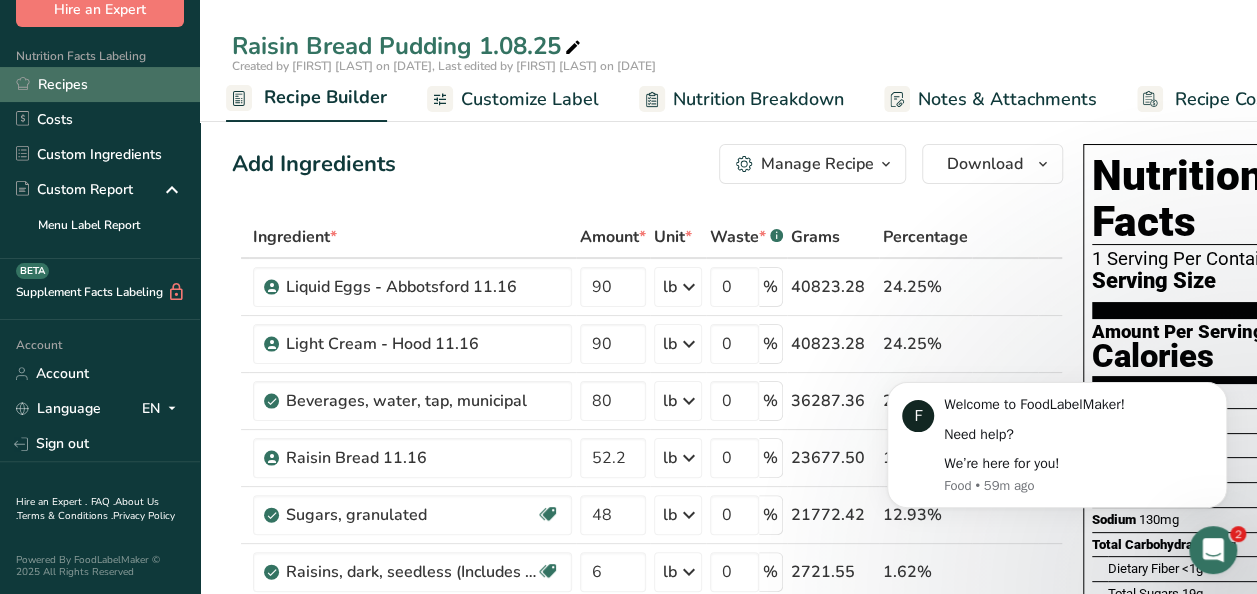 click on "Recipes" at bounding box center (100, 84) 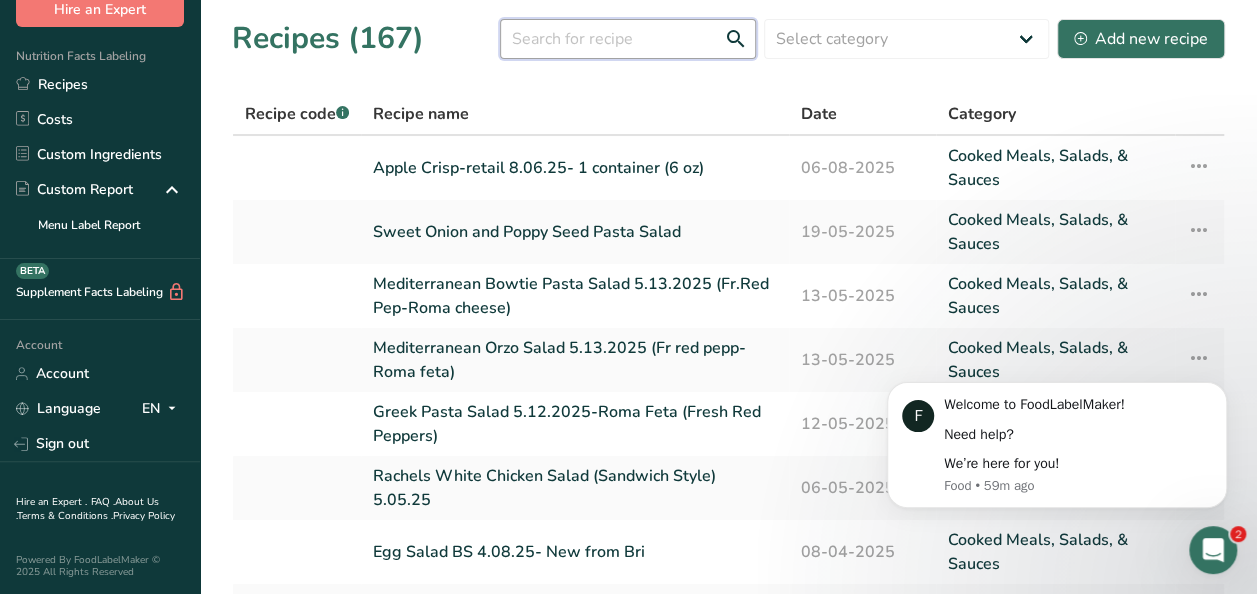 click at bounding box center (628, 39) 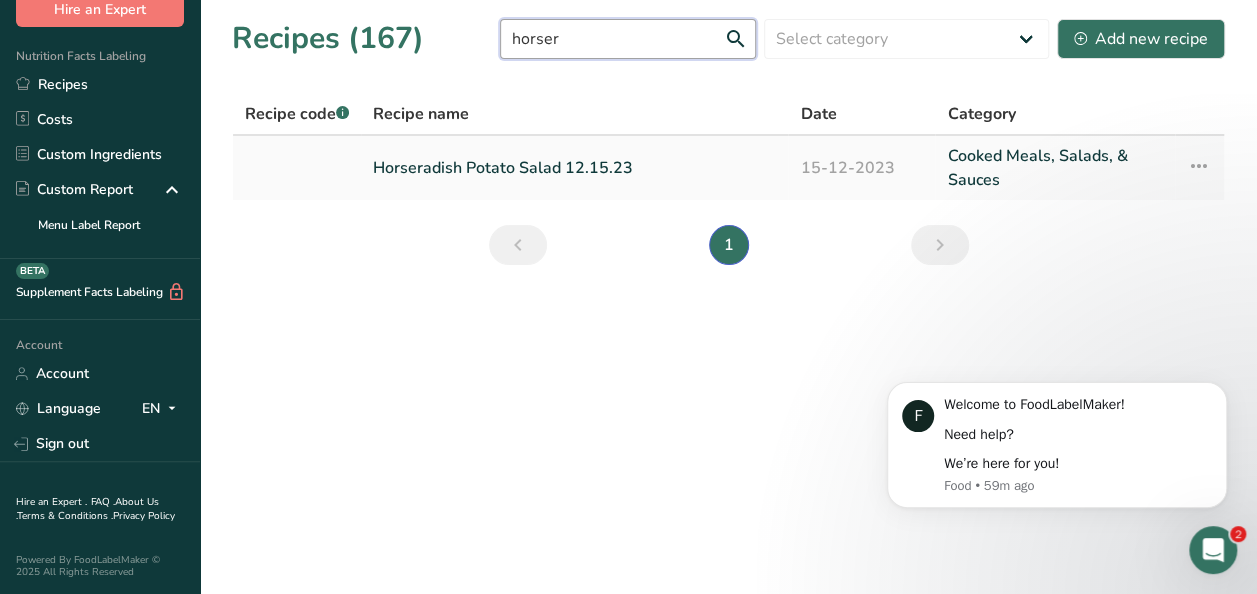type on "horser" 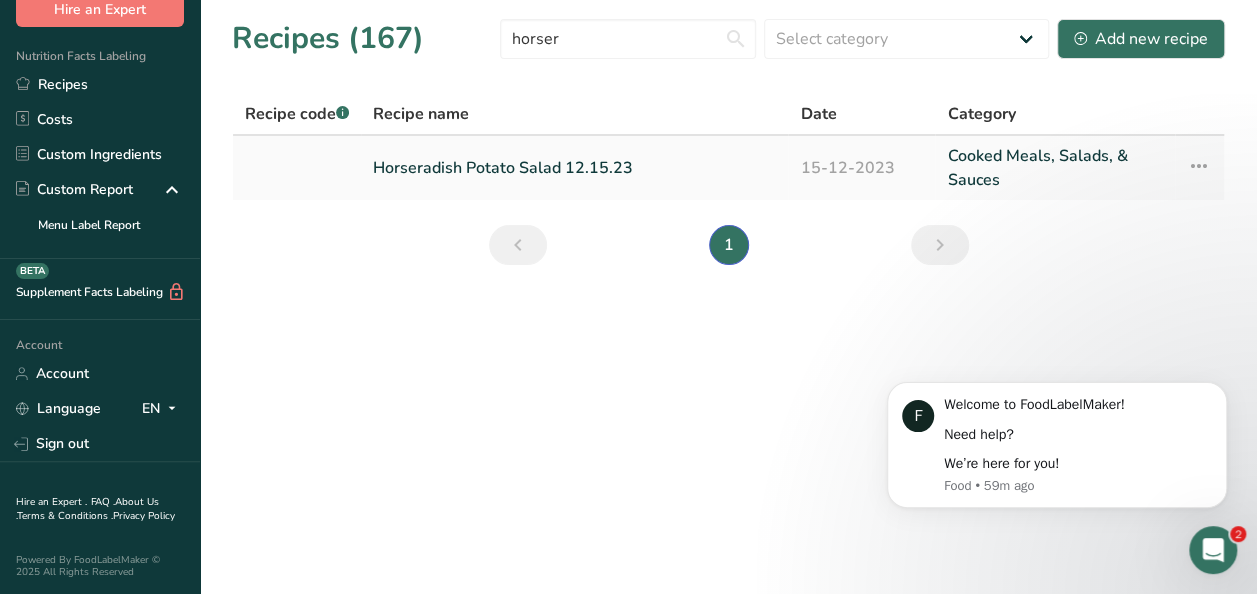 click on "Horseradish Potato Salad 12.15.23" at bounding box center [574, 168] 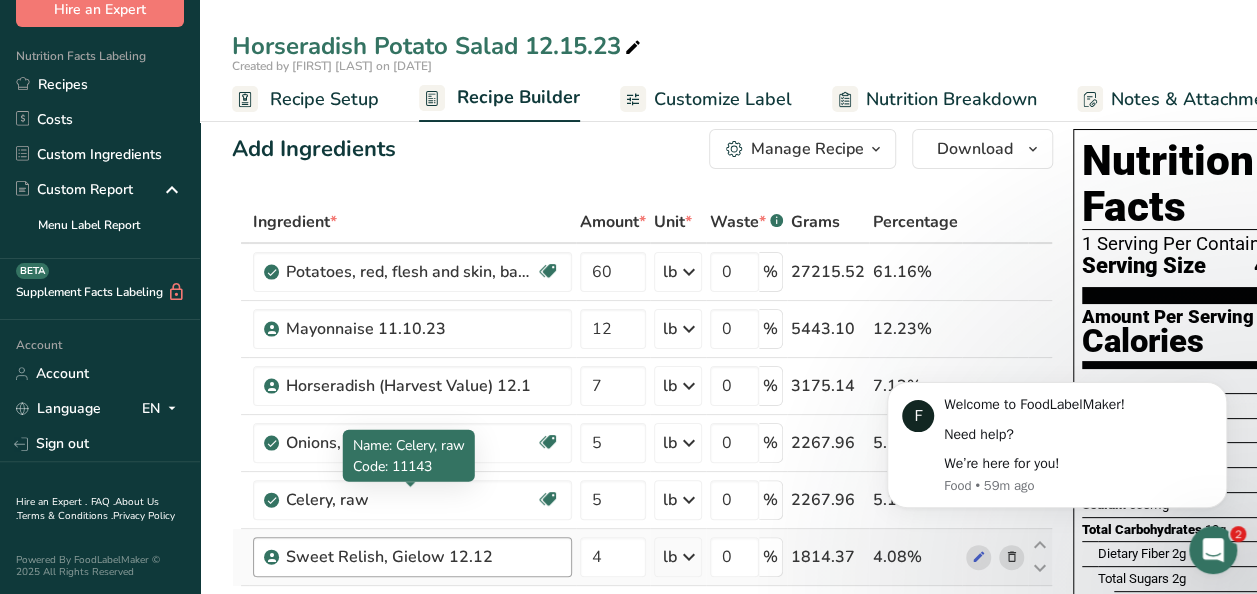 scroll, scrollTop: 0, scrollLeft: 0, axis: both 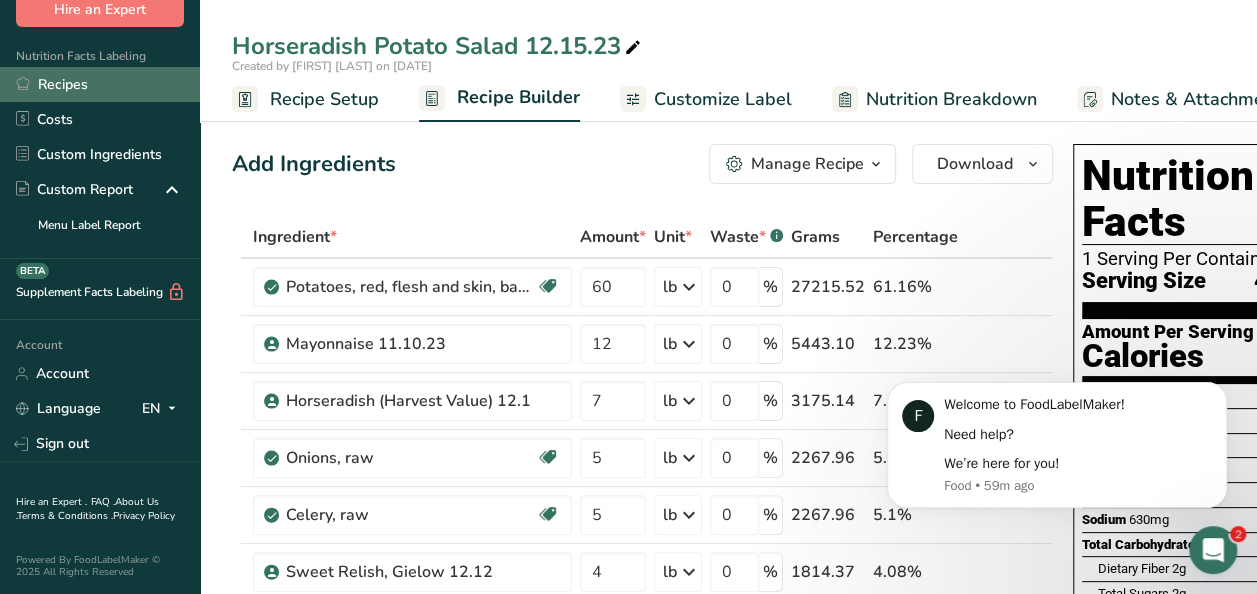 click on "Recipes" at bounding box center (100, 84) 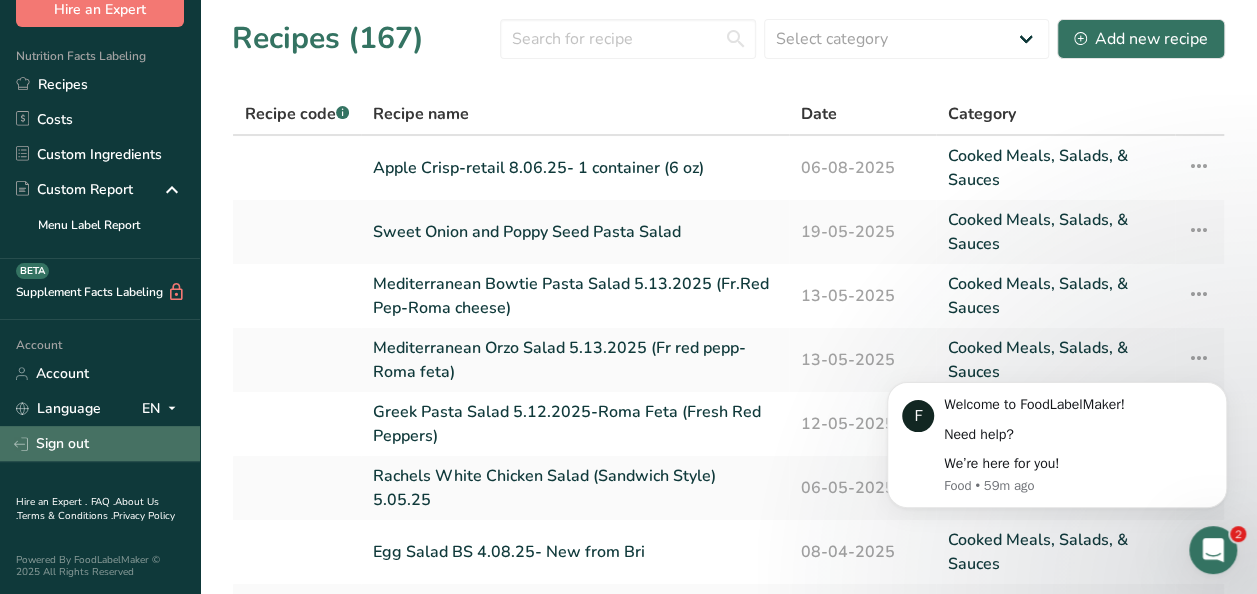 click on "Sign out" at bounding box center (100, 443) 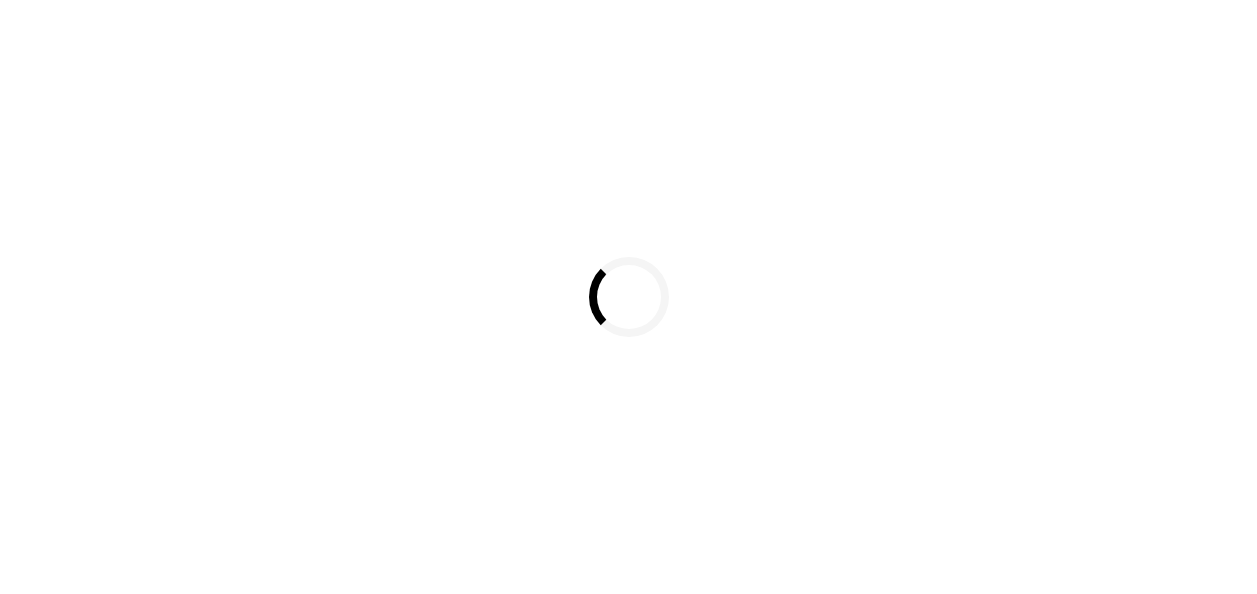 scroll, scrollTop: 0, scrollLeft: 0, axis: both 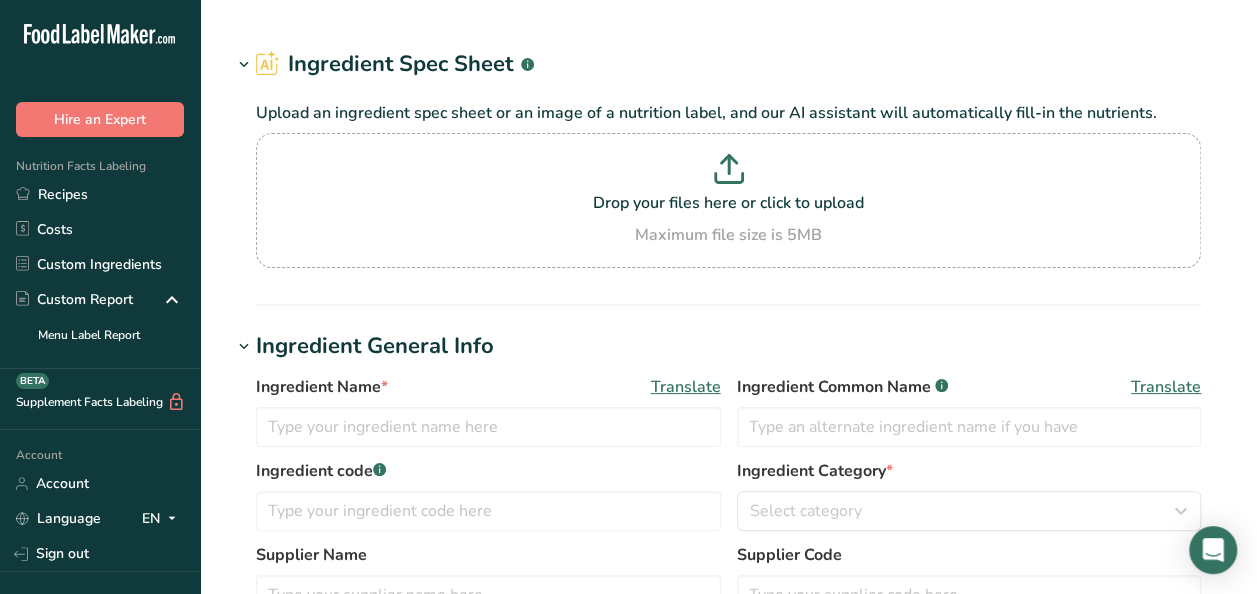 type on "Raisin Bread 11.16" 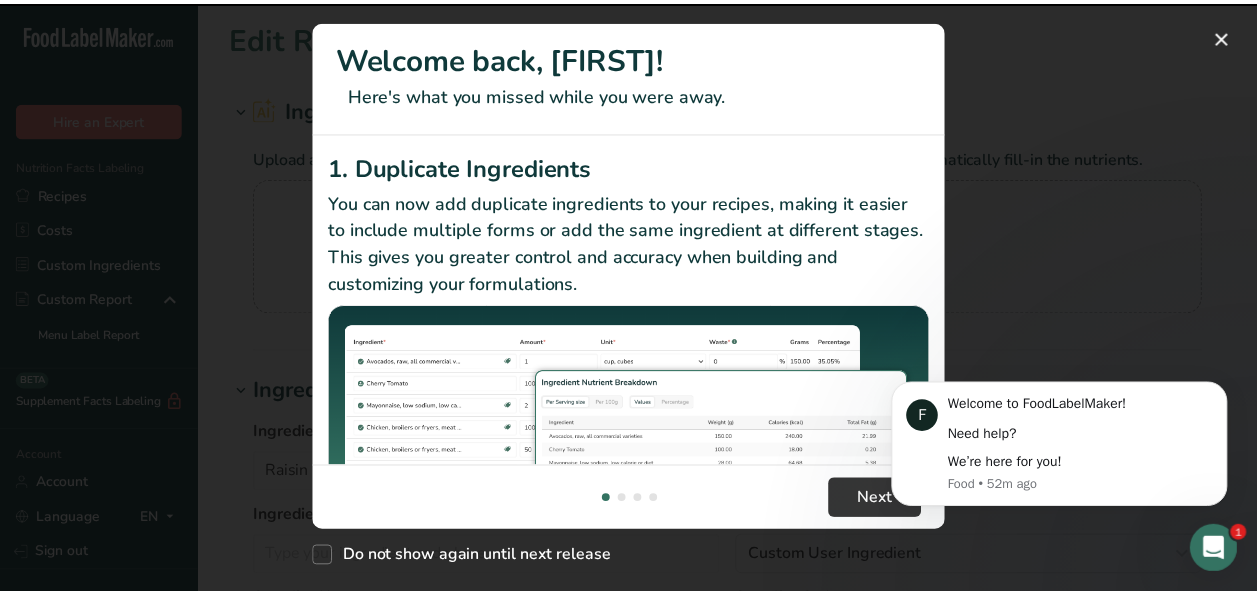 scroll, scrollTop: 0, scrollLeft: 0, axis: both 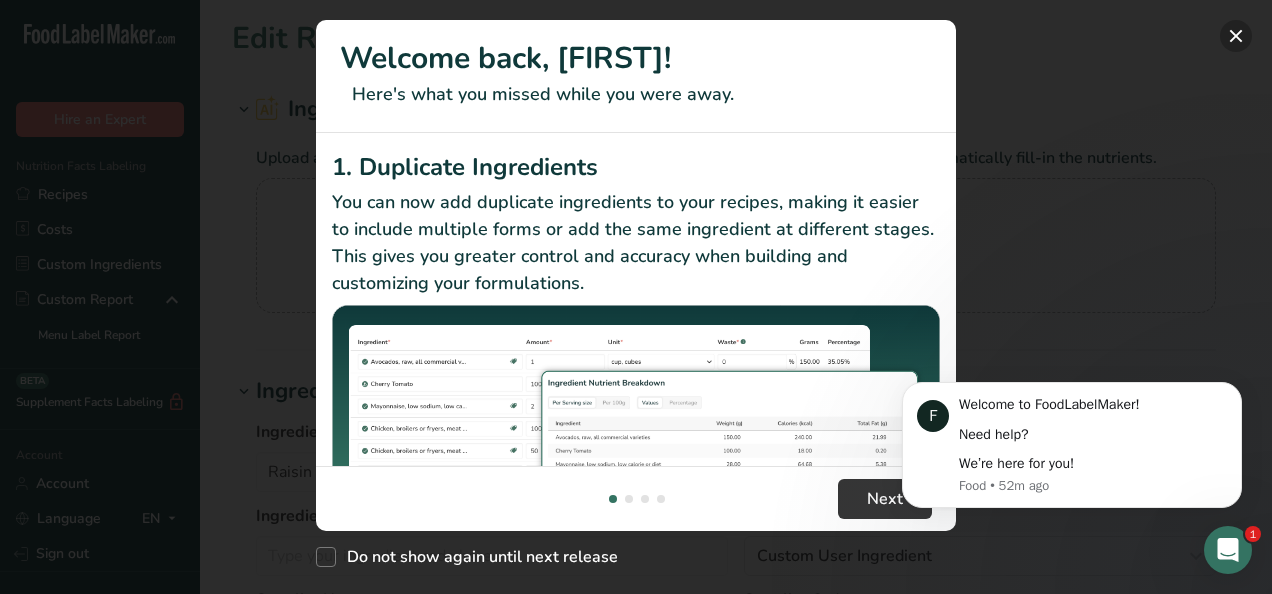 click at bounding box center [1236, 36] 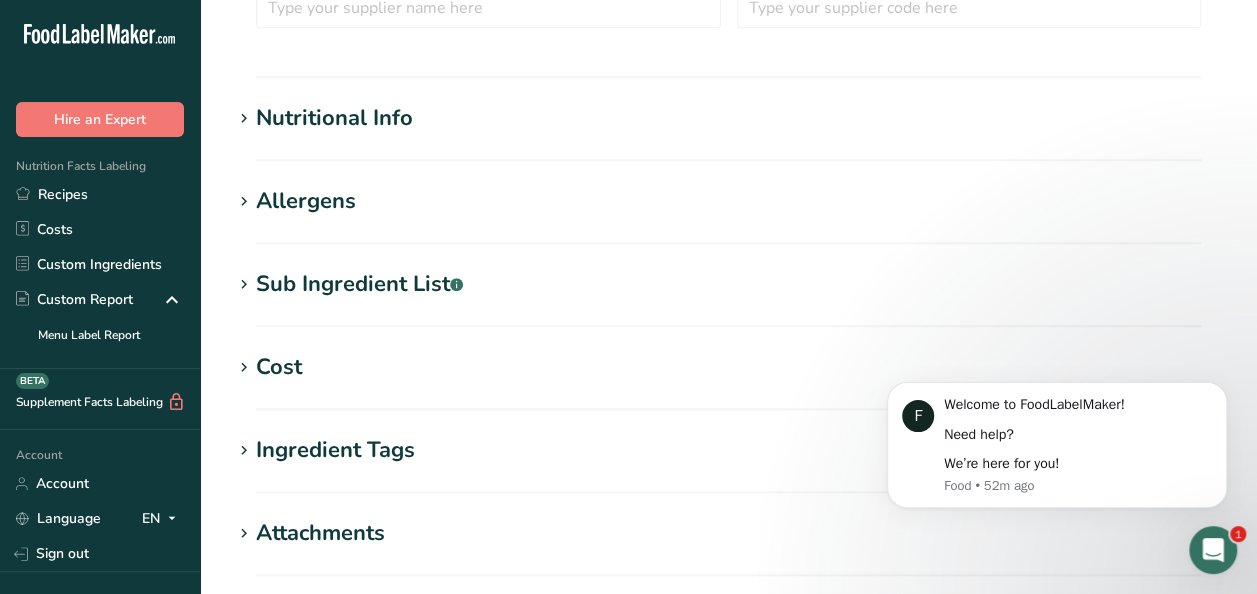 scroll, scrollTop: 700, scrollLeft: 0, axis: vertical 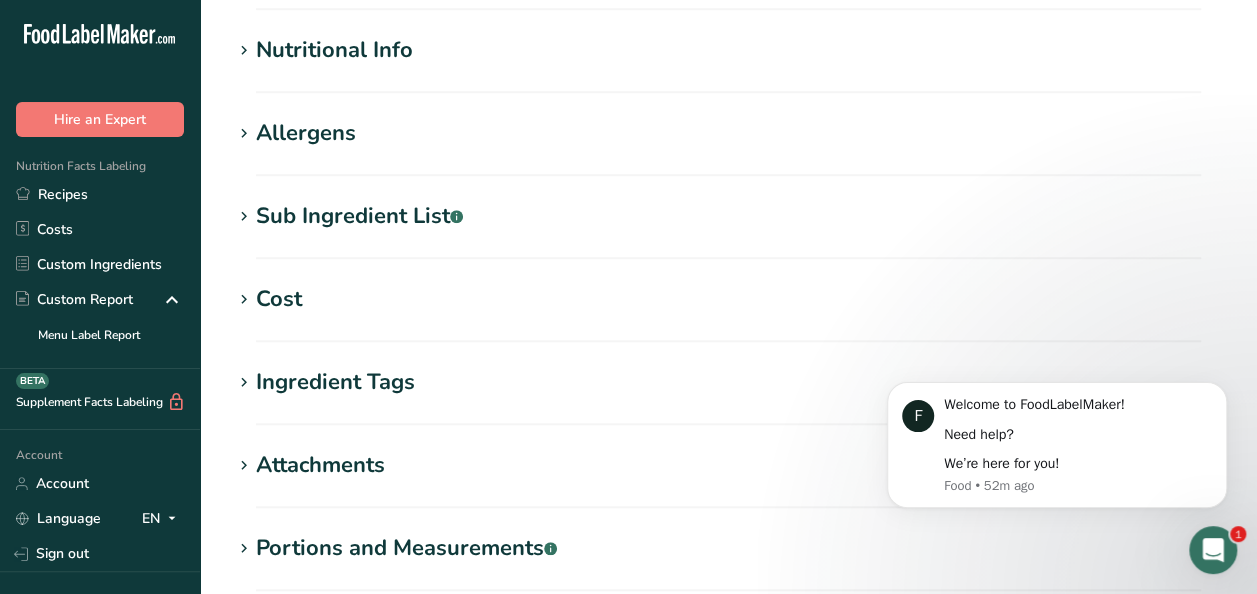 click on "Sub Ingredient List
.a-a{fill:#347362;}.b-a{fill:#fff;}" at bounding box center [359, 216] 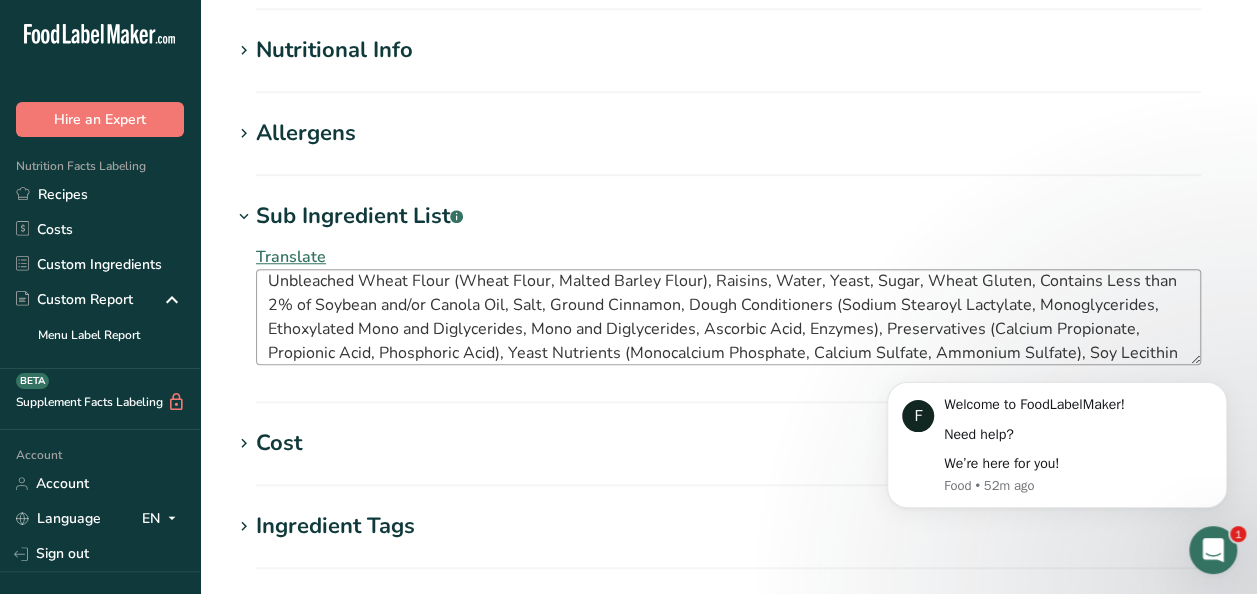 scroll, scrollTop: 24, scrollLeft: 0, axis: vertical 